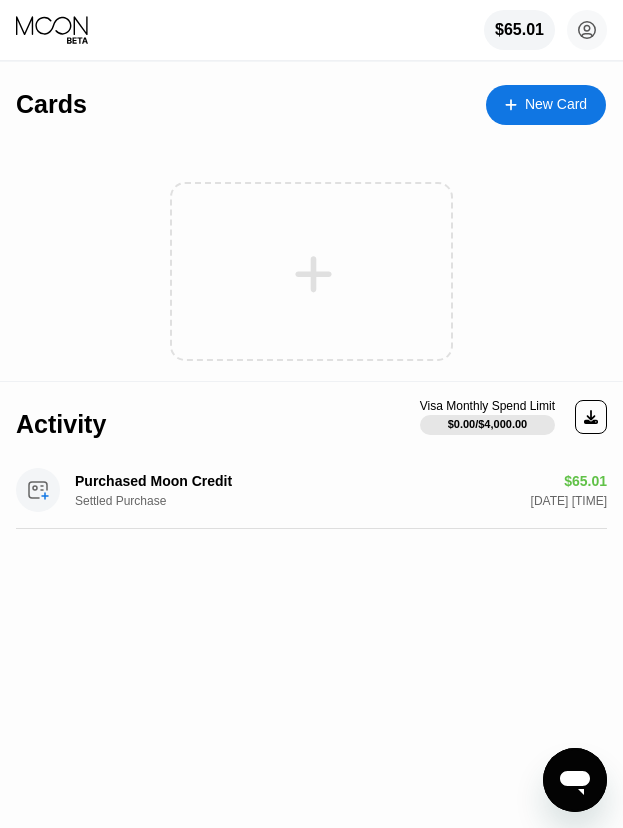 scroll, scrollTop: 0, scrollLeft: 0, axis: both 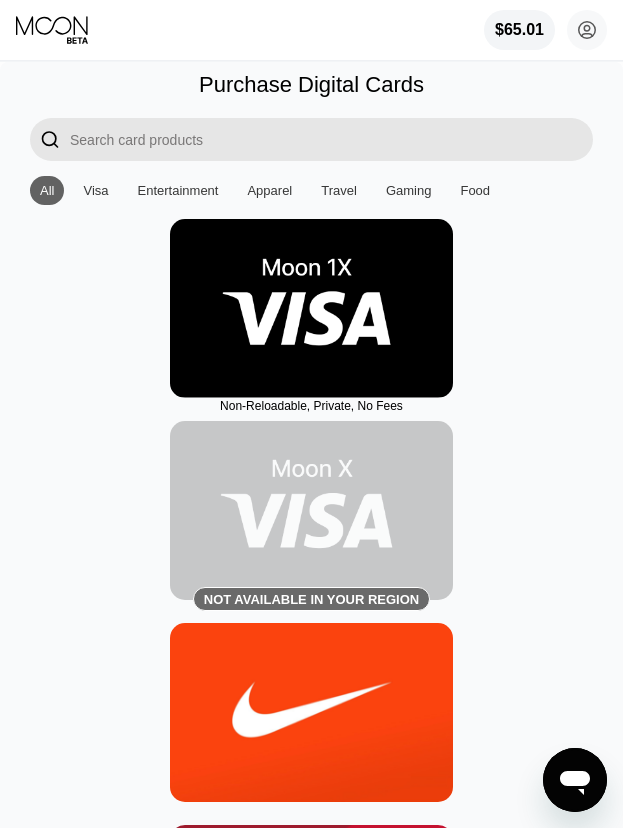 click at bounding box center (311, 308) 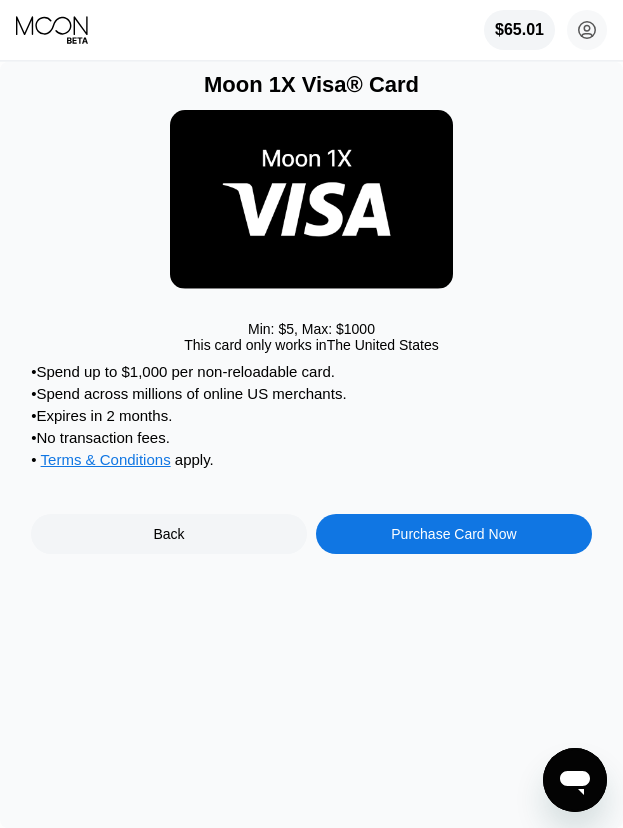 click on "Purchase Card Now" at bounding box center [454, 534] 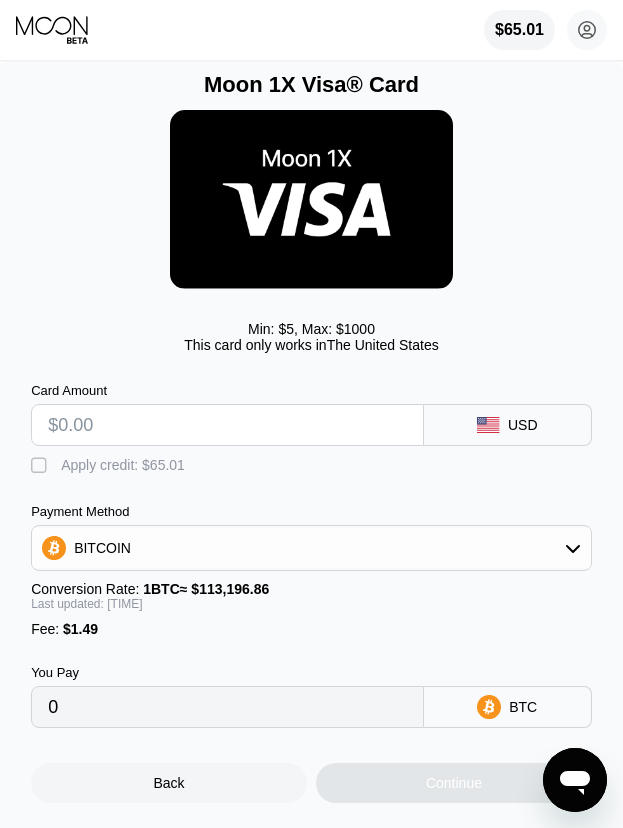 click at bounding box center (227, 425) 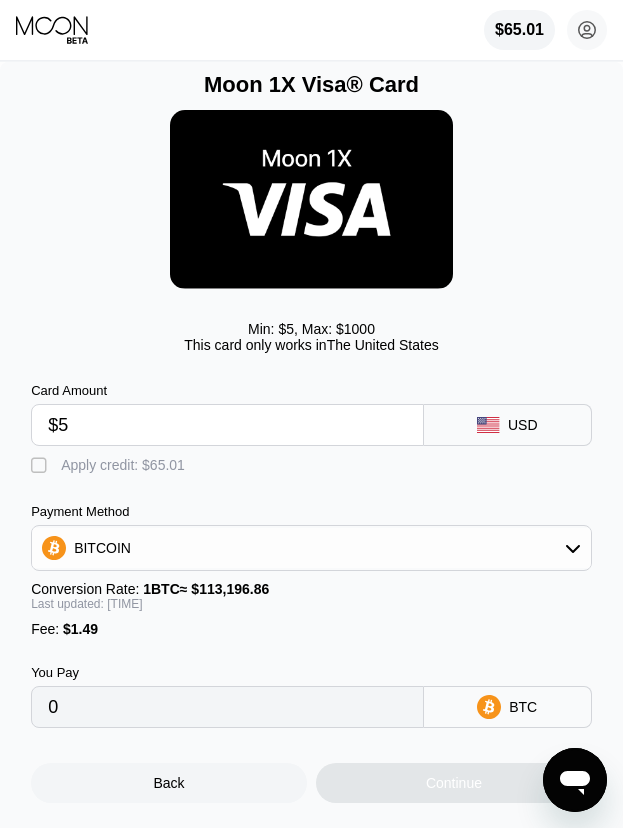 type on "0.00005730" 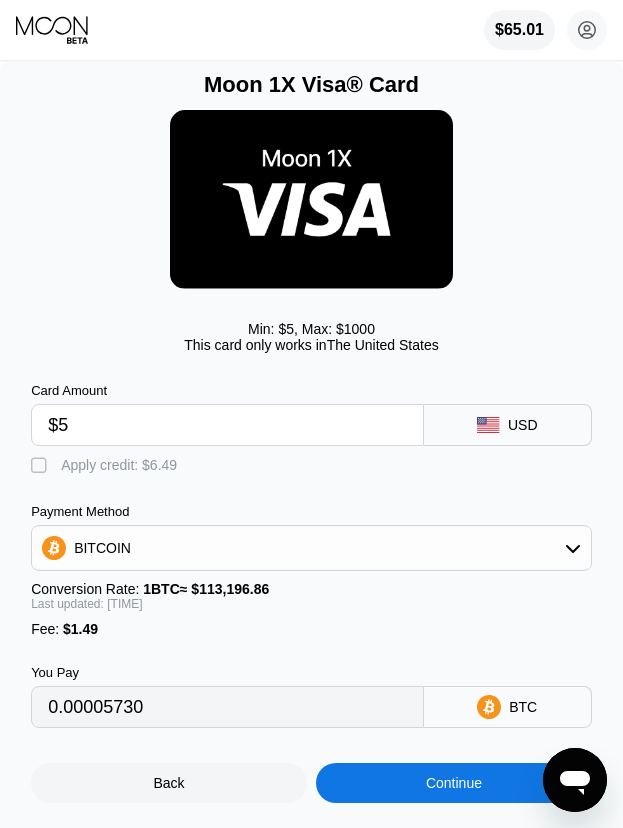 type on "$5" 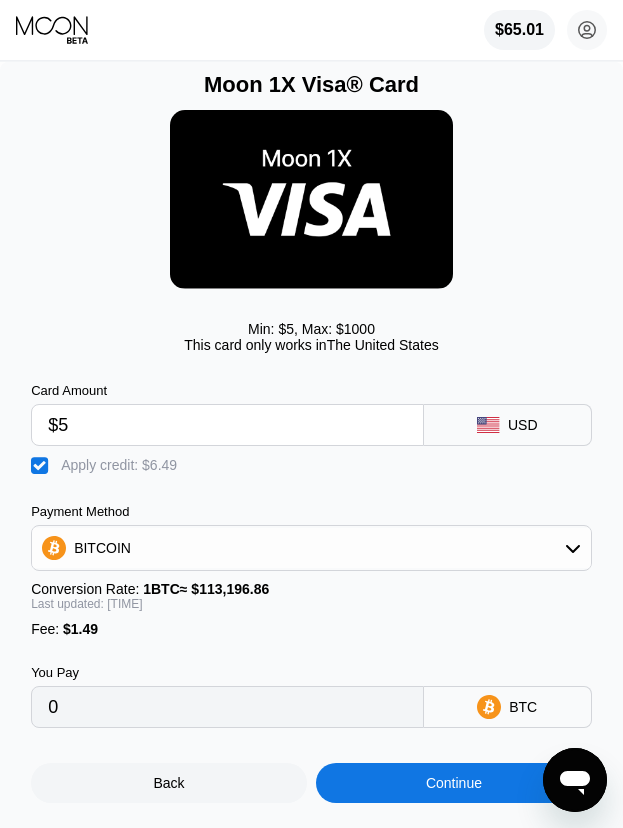 click on "Continue" at bounding box center (454, 783) 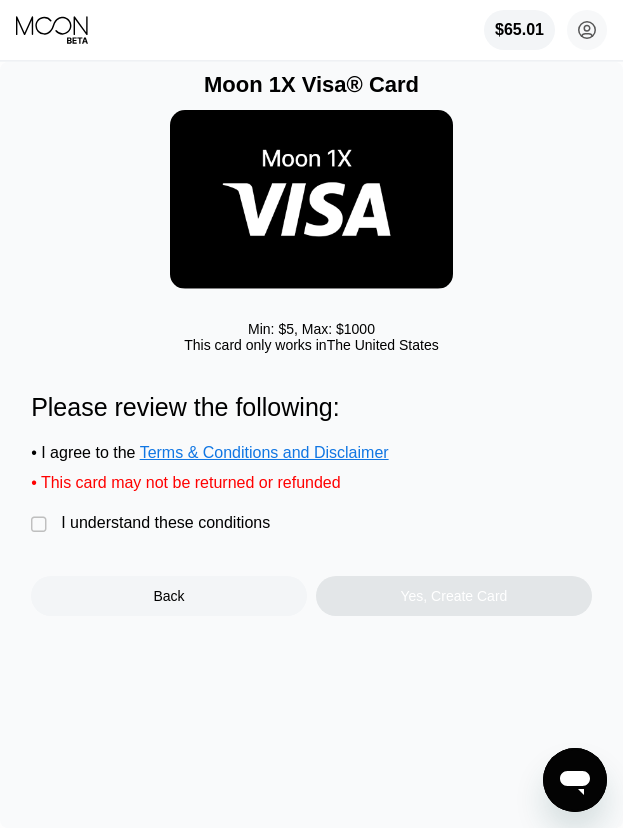 drag, startPoint x: 42, startPoint y: 521, endPoint x: 319, endPoint y: 593, distance: 286.20447 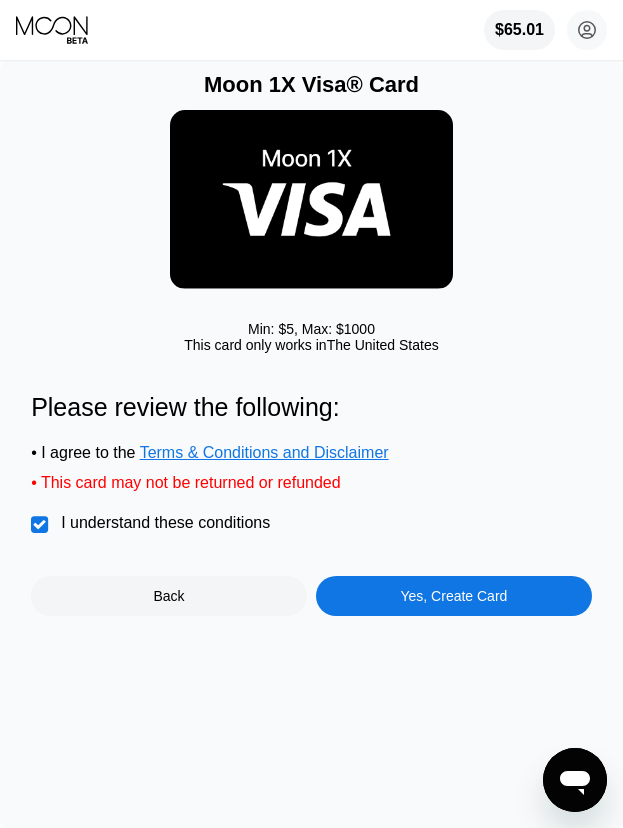 click on "Yes, Create Card" at bounding box center [454, 596] 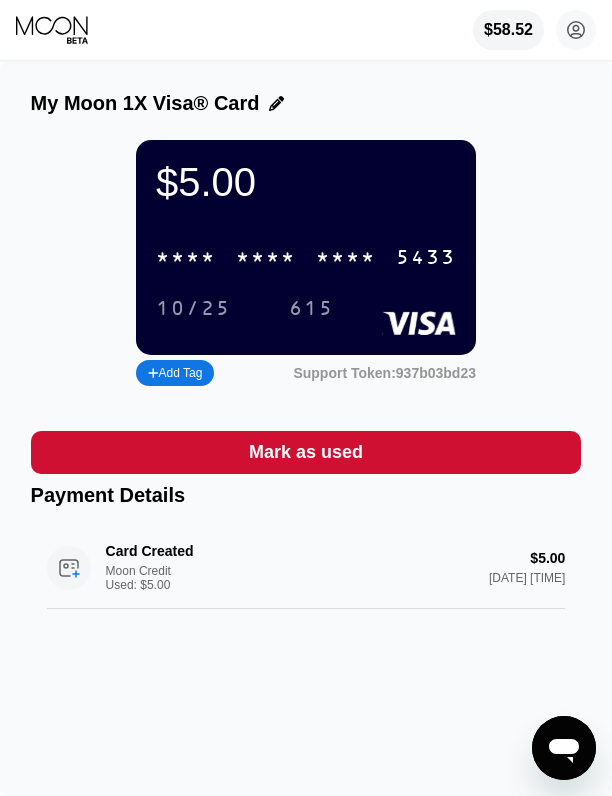 scroll, scrollTop: 1, scrollLeft: 0, axis: vertical 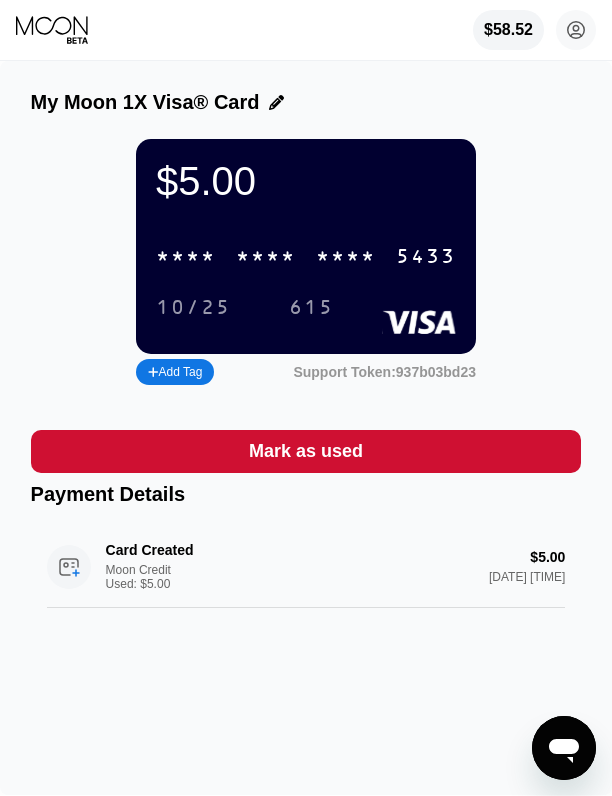 click on "* * * * * * * * * * * * 5433" at bounding box center [306, 256] 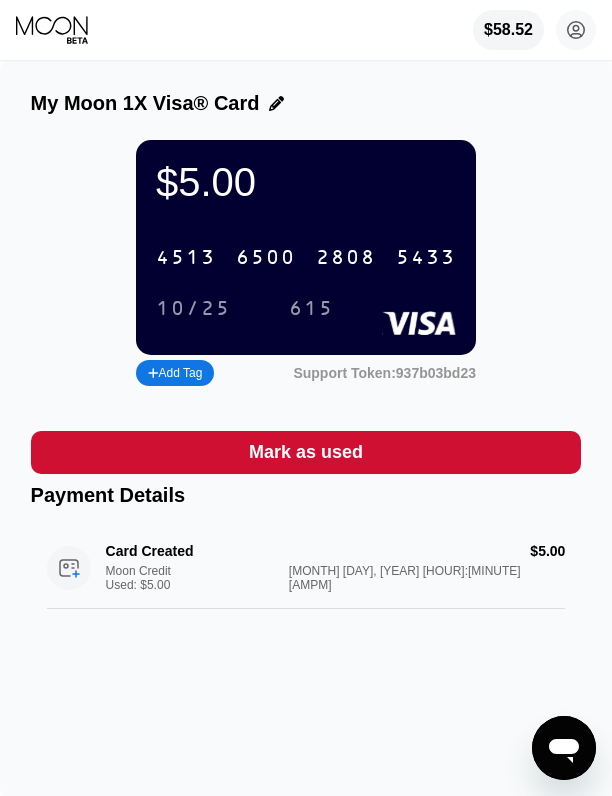 scroll, scrollTop: 1, scrollLeft: 0, axis: vertical 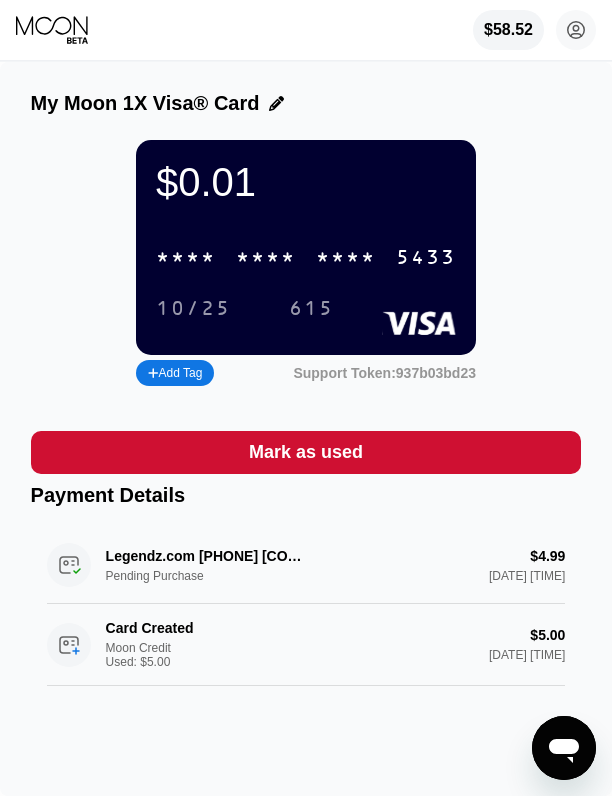 click 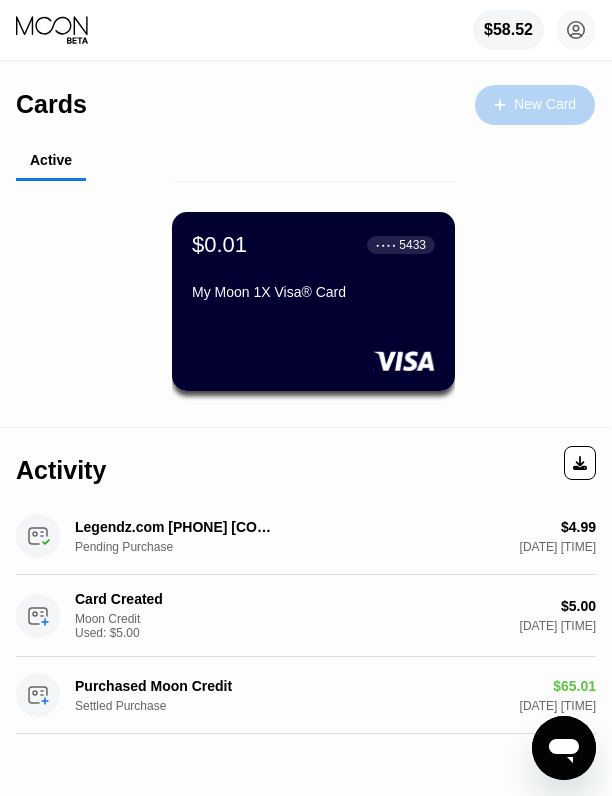 drag, startPoint x: 538, startPoint y: 106, endPoint x: 439, endPoint y: 33, distance: 123.00407 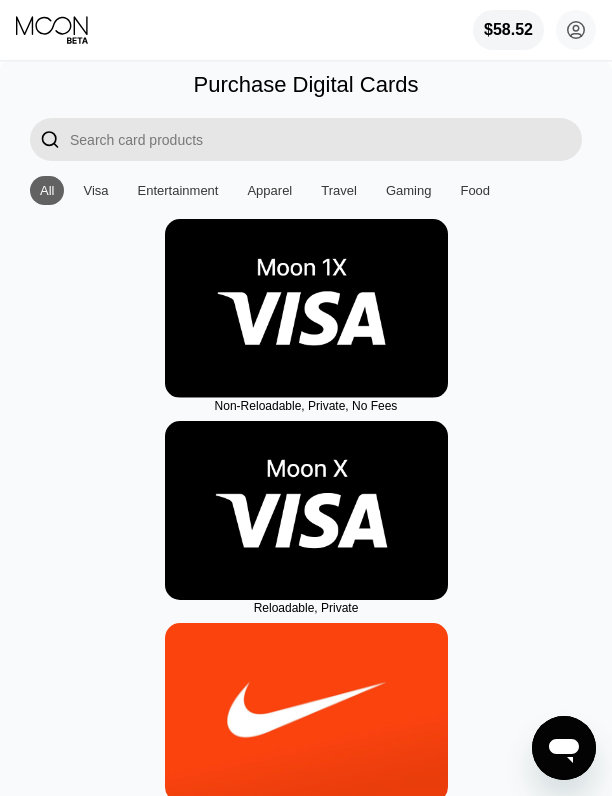 click at bounding box center (306, 308) 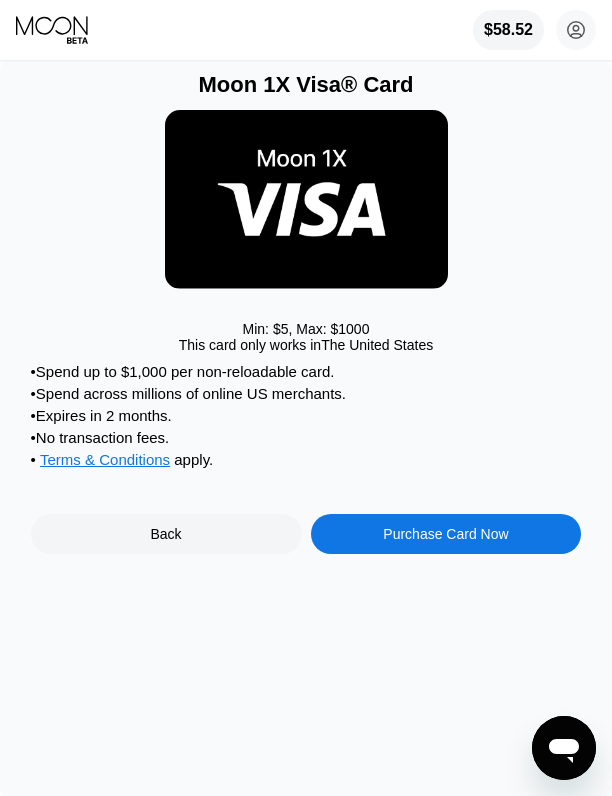 click on "Purchase Card Now" at bounding box center [445, 534] 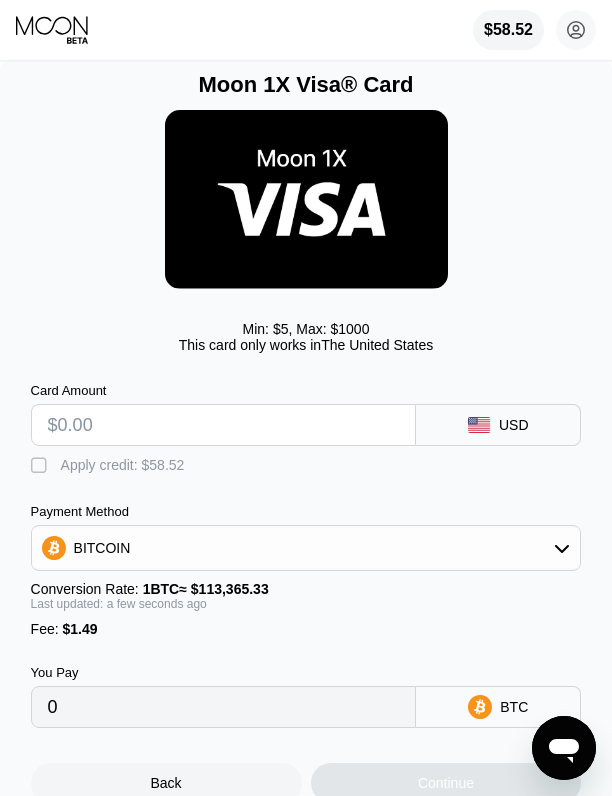 click at bounding box center (224, 425) 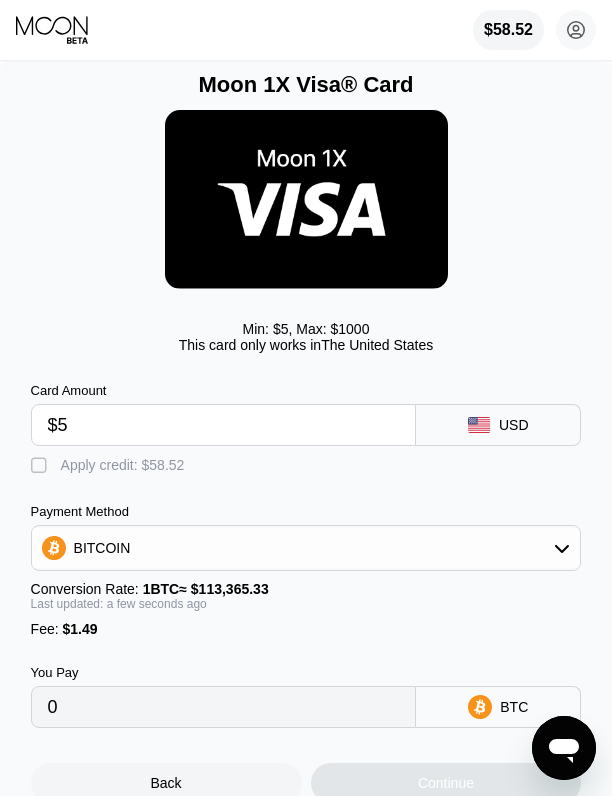 type on "0.00005725" 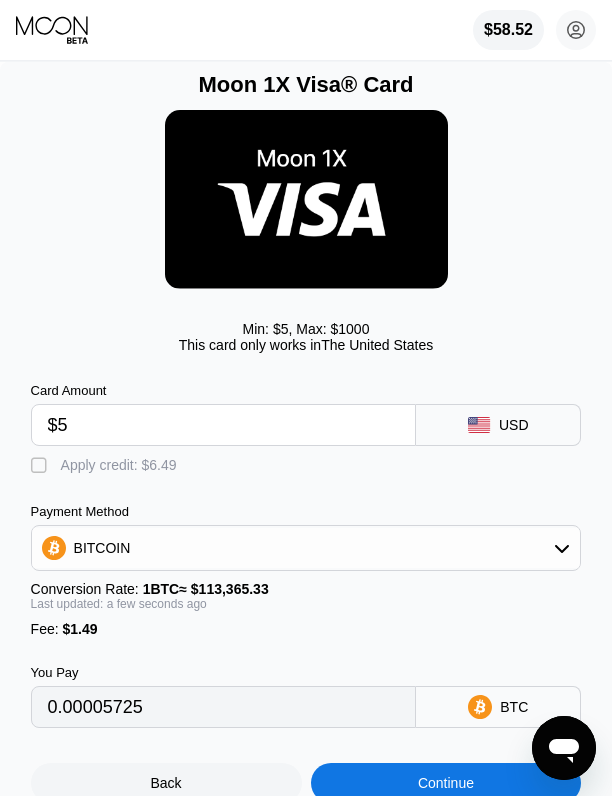 type on "$5" 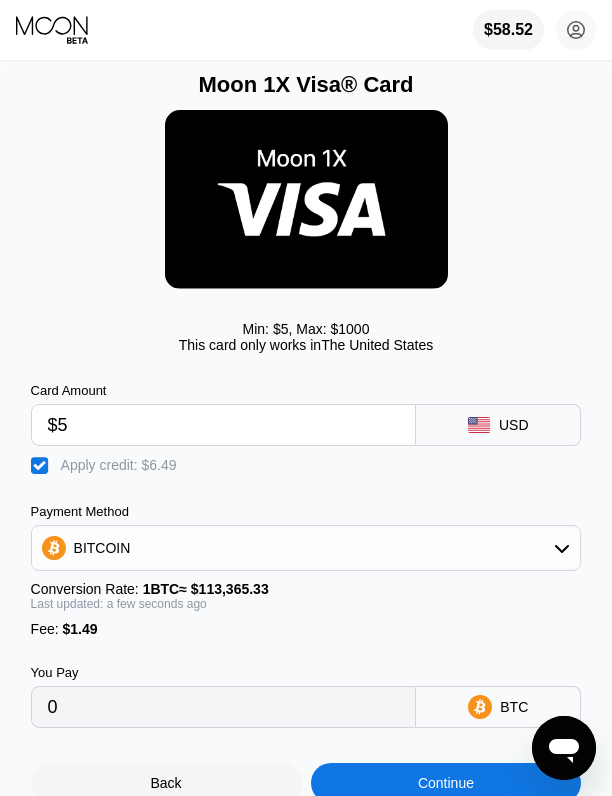click on "Continue" at bounding box center (446, 783) 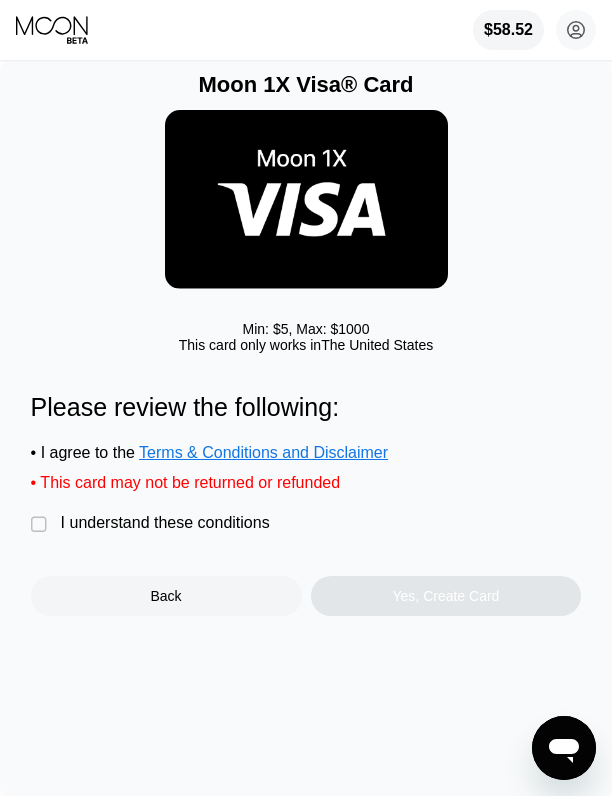 click on "" at bounding box center (41, 525) 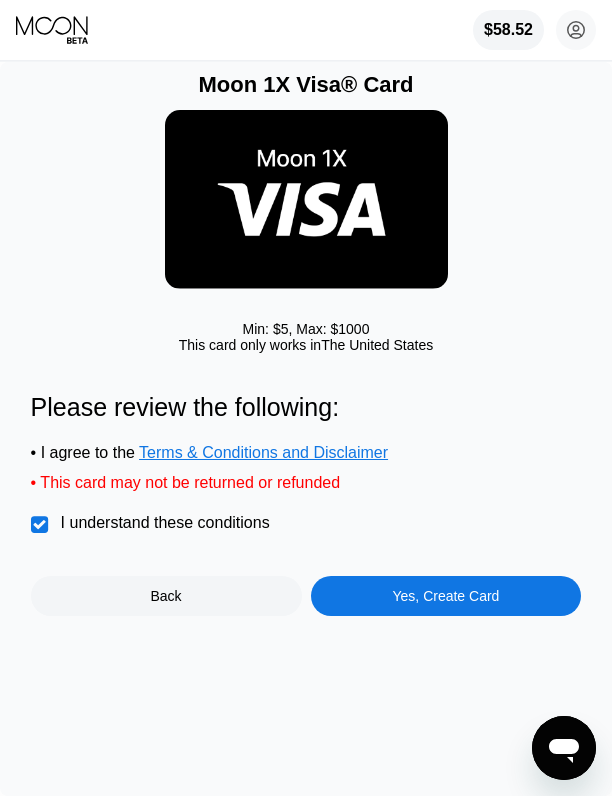 click on "Yes, Create Card" at bounding box center (446, 596) 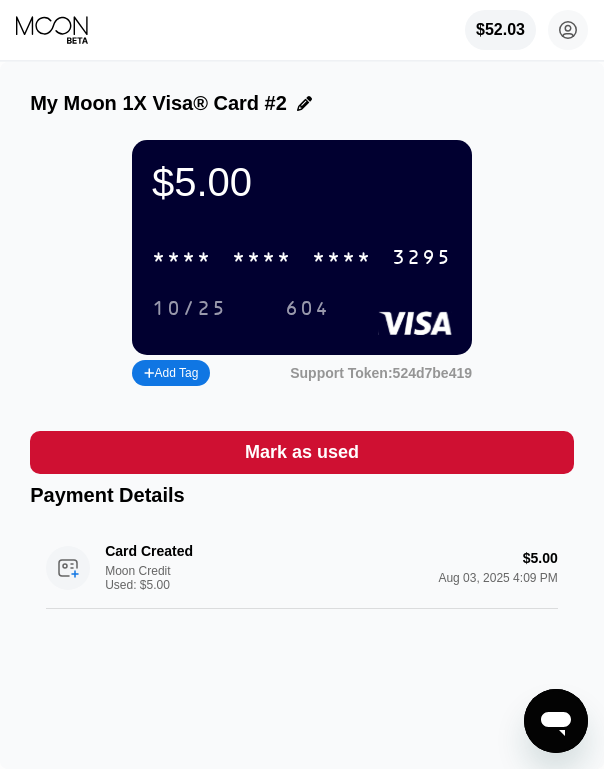 click on "* * * *" at bounding box center (342, 258) 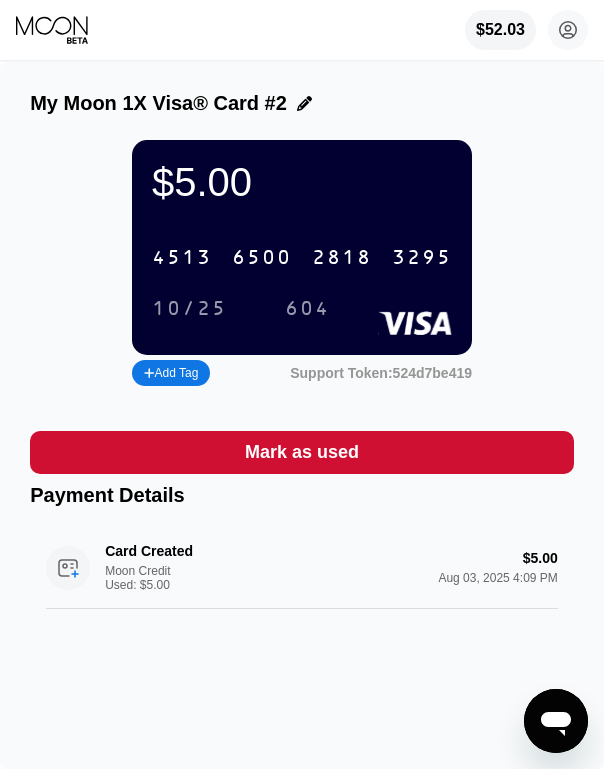 click 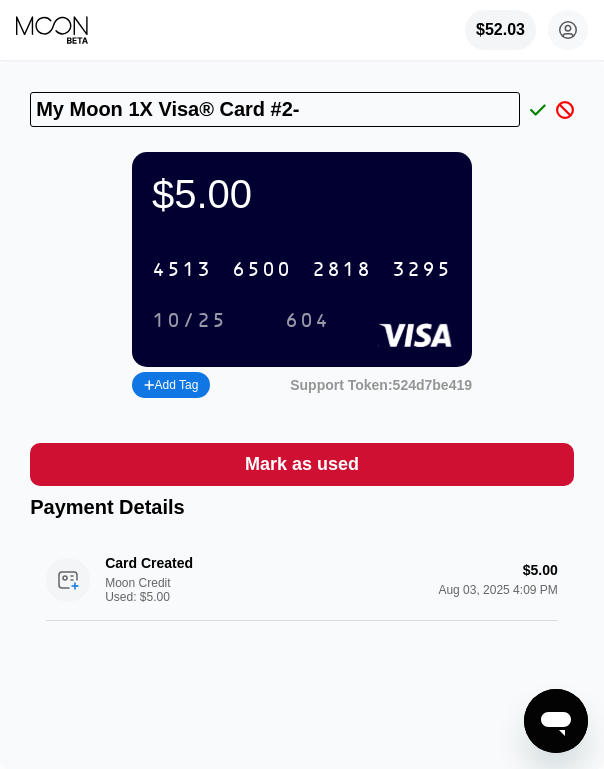 type on "My Moon 1X Visa® Card #2-" 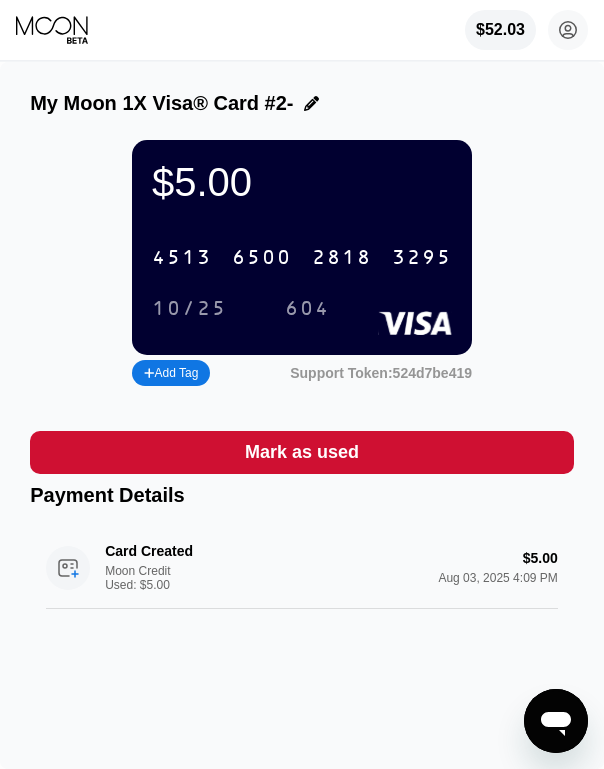 click 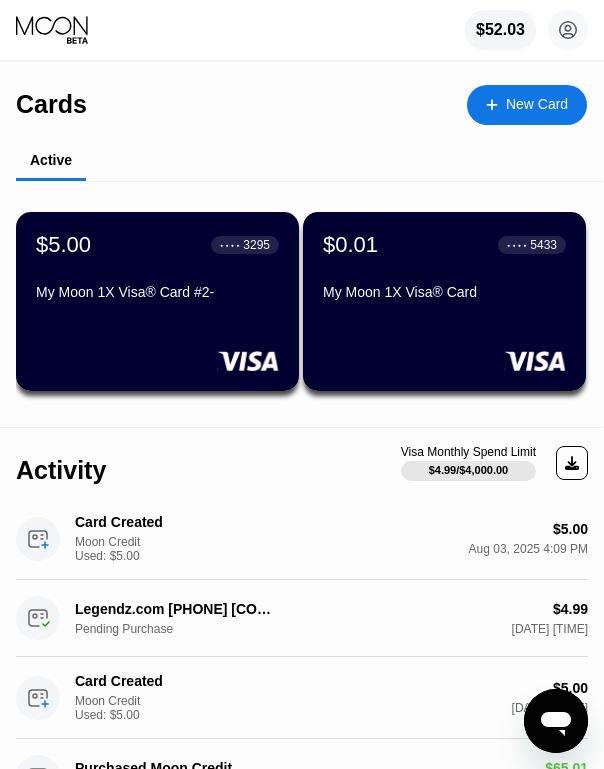 click on "New Card" at bounding box center (537, 104) 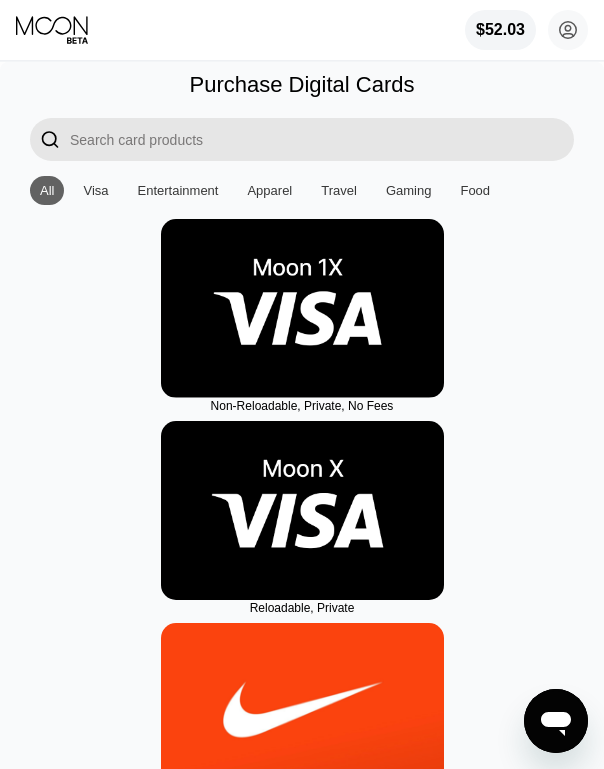 drag, startPoint x: 246, startPoint y: 277, endPoint x: 118, endPoint y: 283, distance: 128.14055 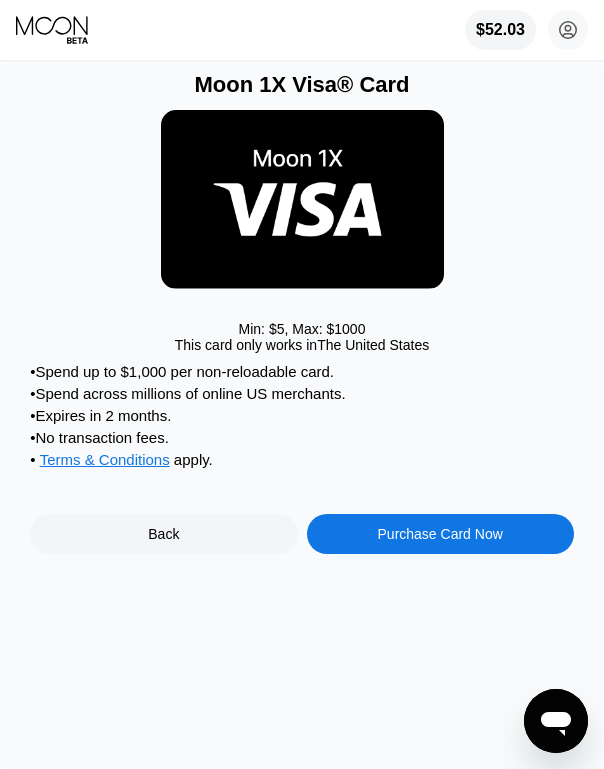 click on "Purchase Card Now" at bounding box center (440, 534) 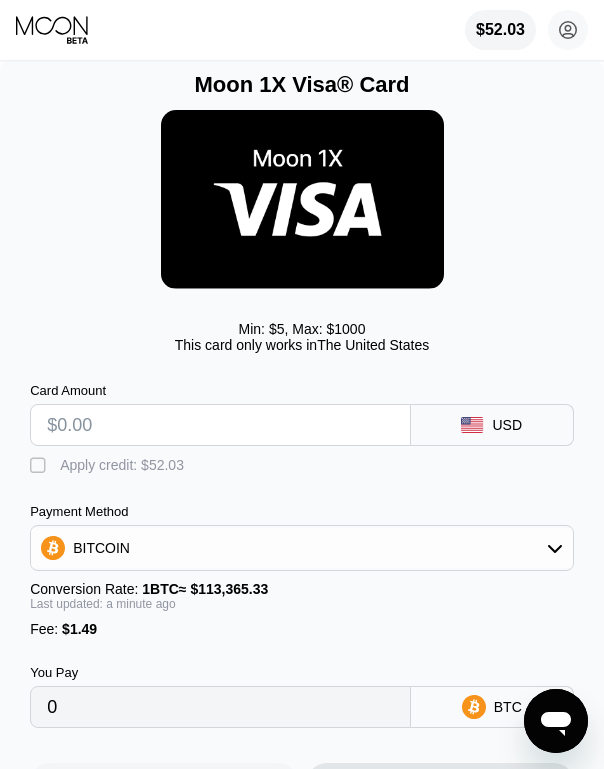 click at bounding box center (220, 425) 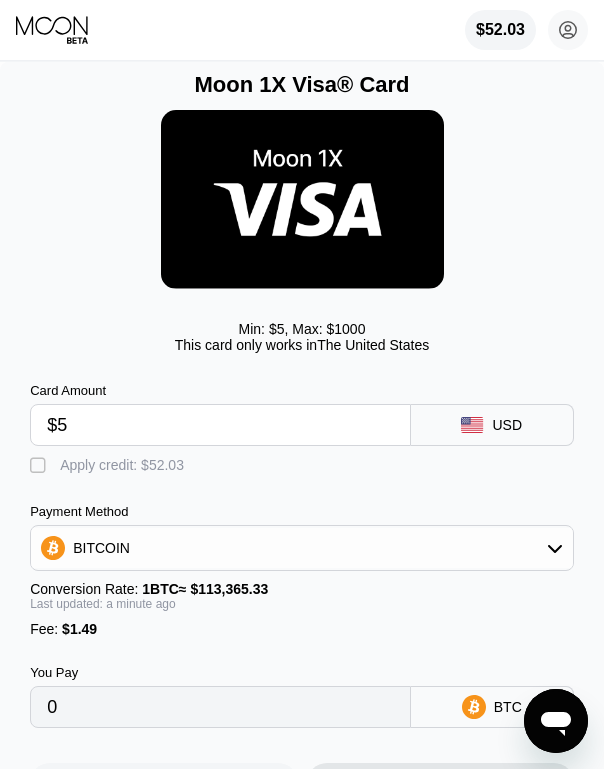 type on "0.00005725" 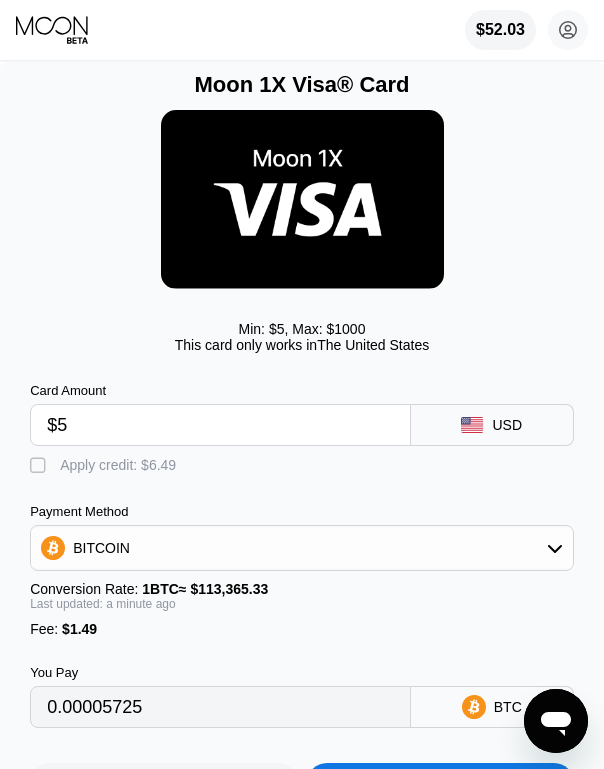 type on "$5" 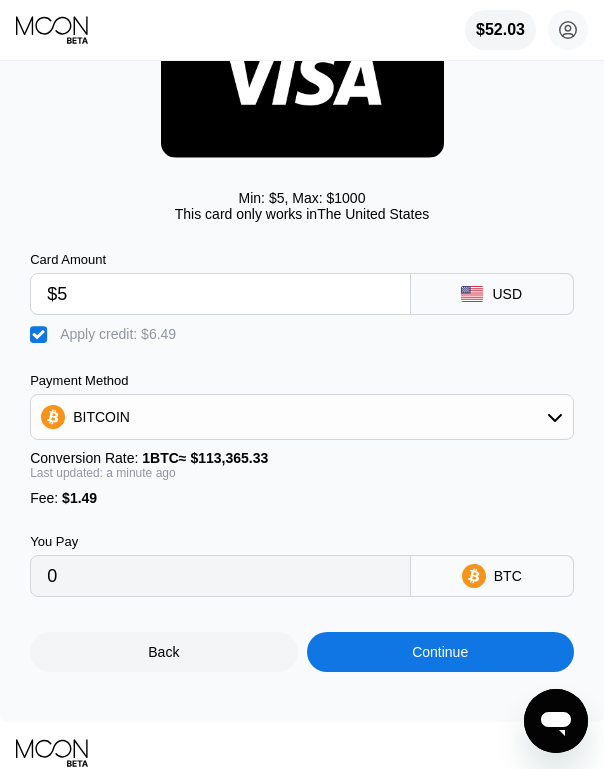 scroll, scrollTop: 138, scrollLeft: 0, axis: vertical 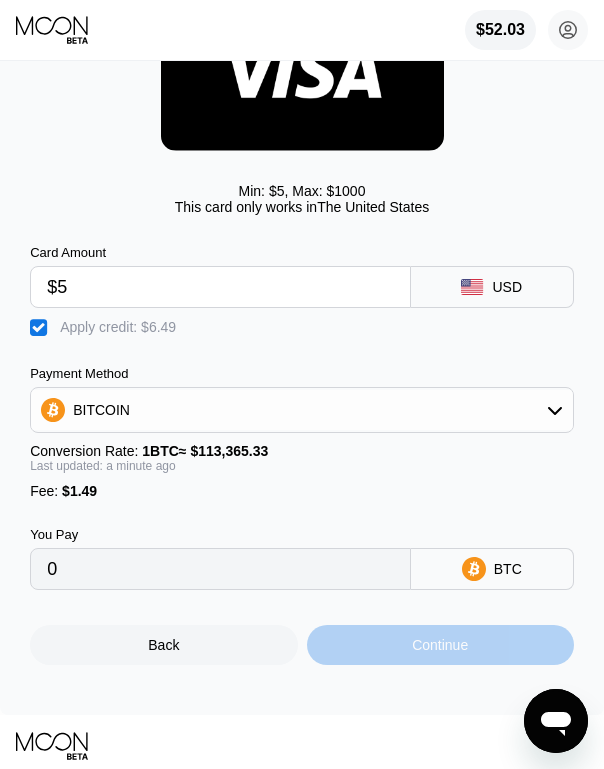 click on "Continue" at bounding box center [440, 645] 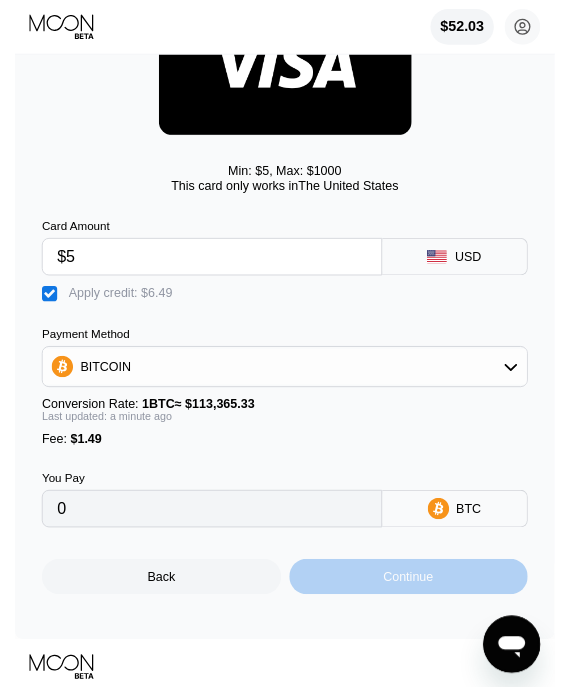 scroll, scrollTop: 0, scrollLeft: 0, axis: both 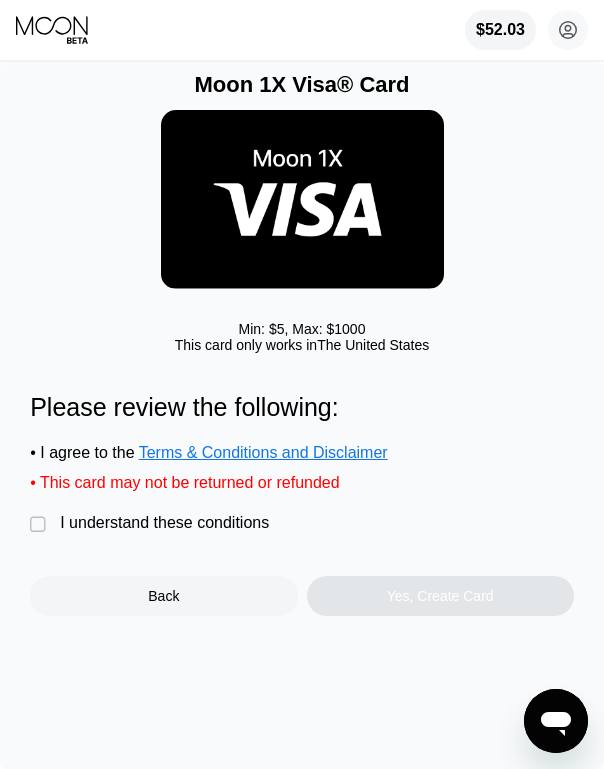 click on "" at bounding box center (40, 525) 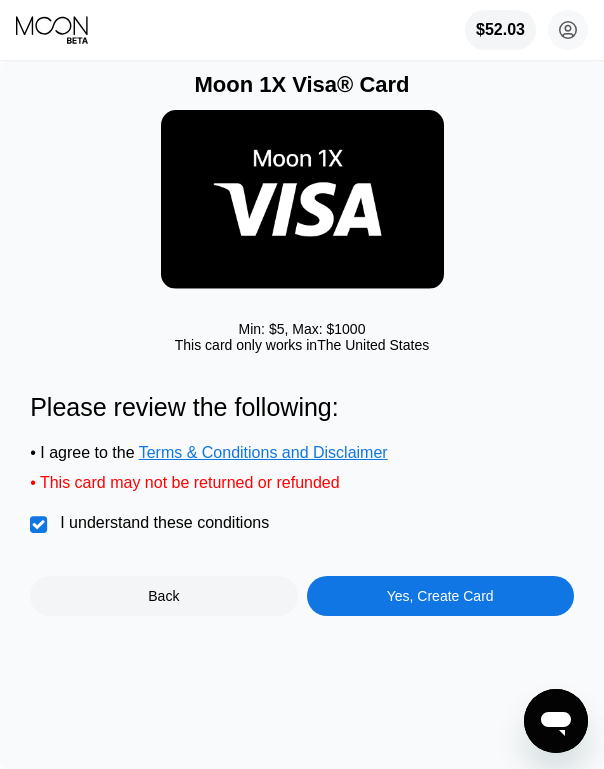 click on "Moon 1X Visa® Card Min: $ 5 , Max: $ 1000 This card only works in  The United States Please review the following: • I agree to the   Terms & Conditions and Disclaimer • This card may not be returned or refunded  I understand these conditions Back Yes, Create Card" at bounding box center [302, 415] 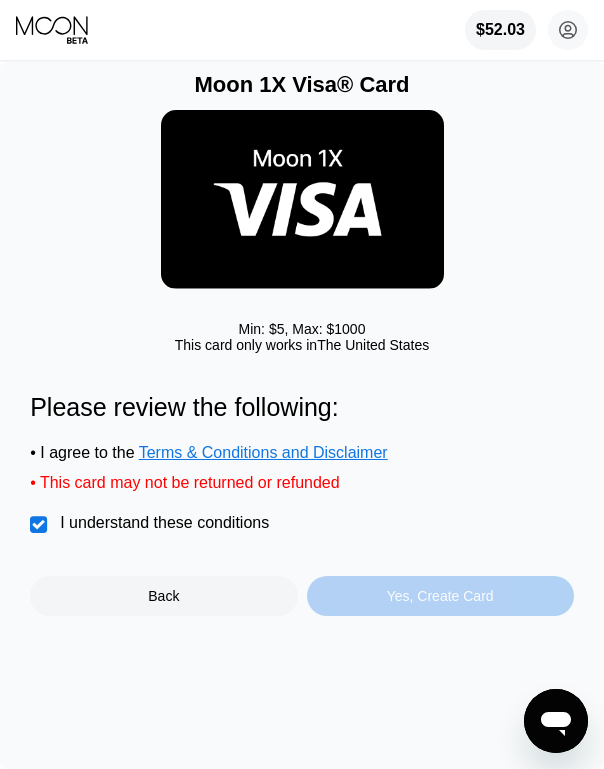 click on "Yes, Create Card" at bounding box center [440, 596] 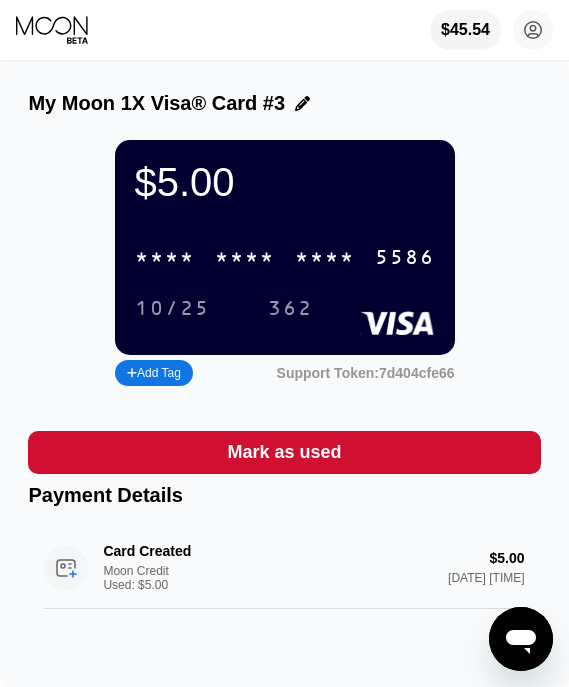 click on "* * * *" at bounding box center (325, 258) 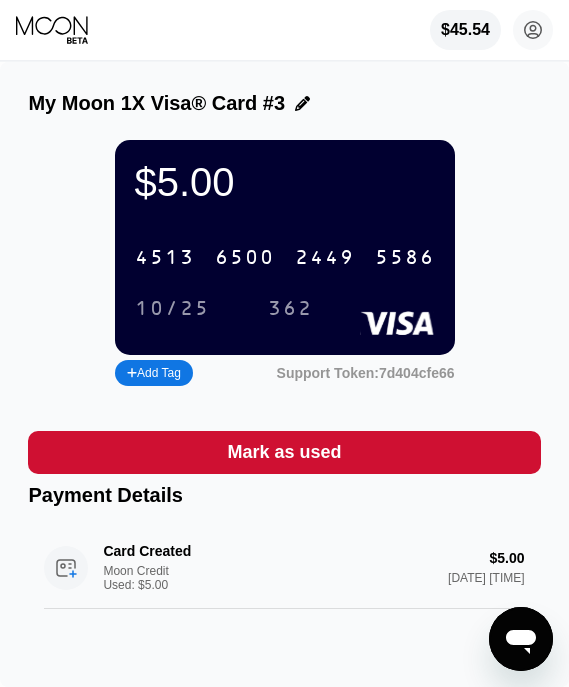 click 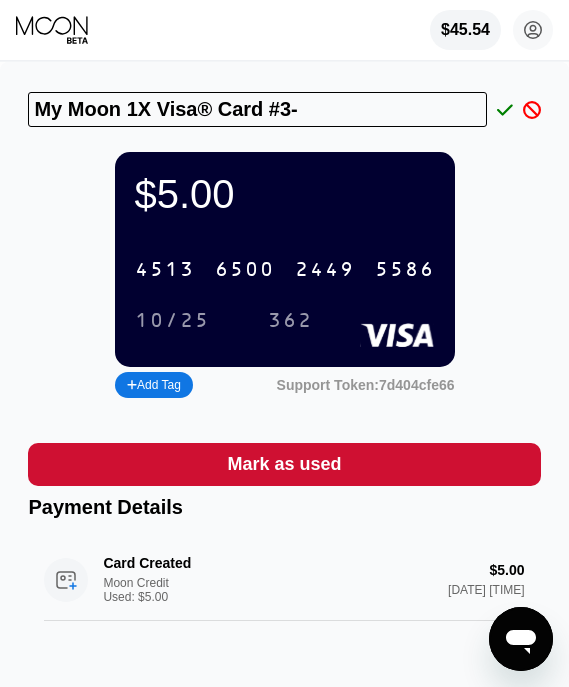 type on "My Moon 1X Visa® Card #3-" 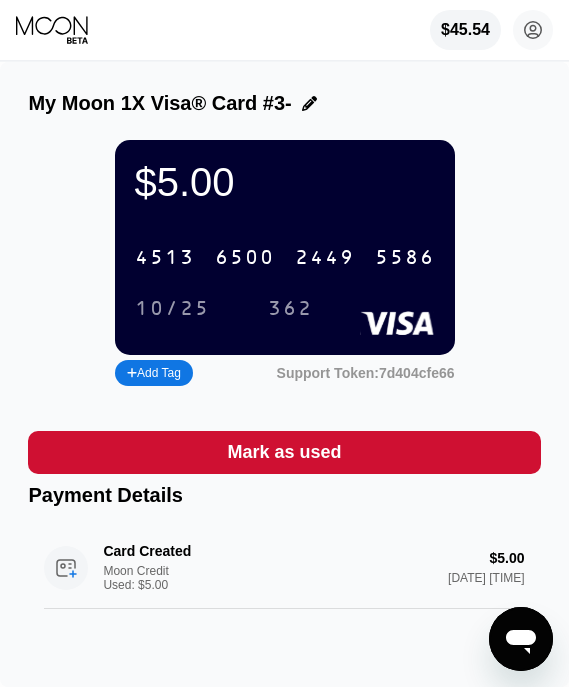 click 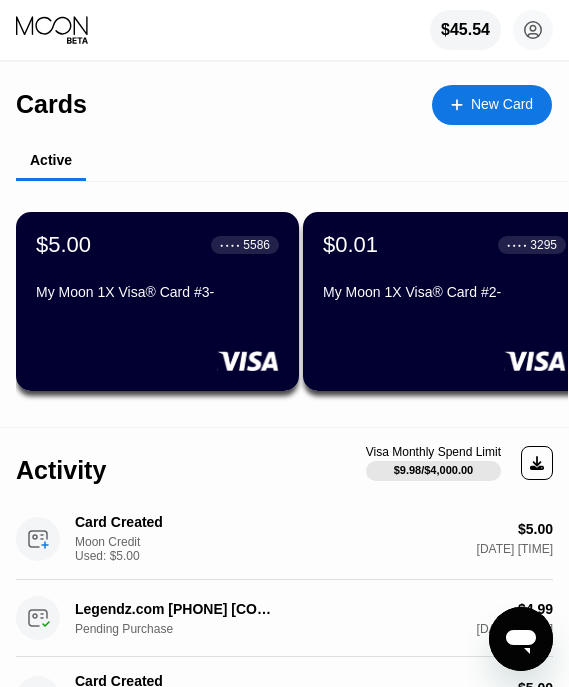 click on "New Card" at bounding box center (492, 105) 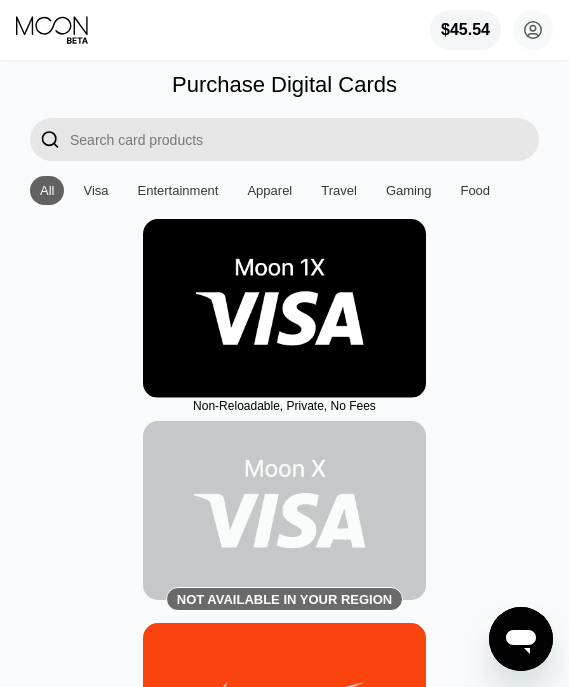 click at bounding box center [284, 308] 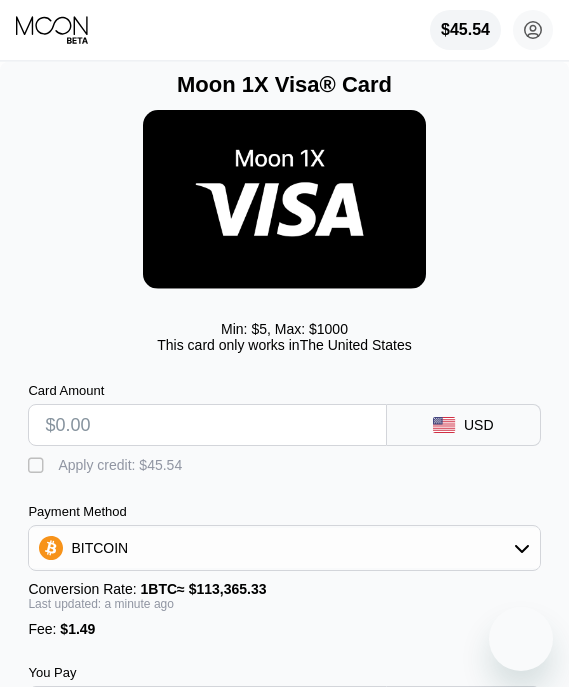 scroll, scrollTop: 0, scrollLeft: 0, axis: both 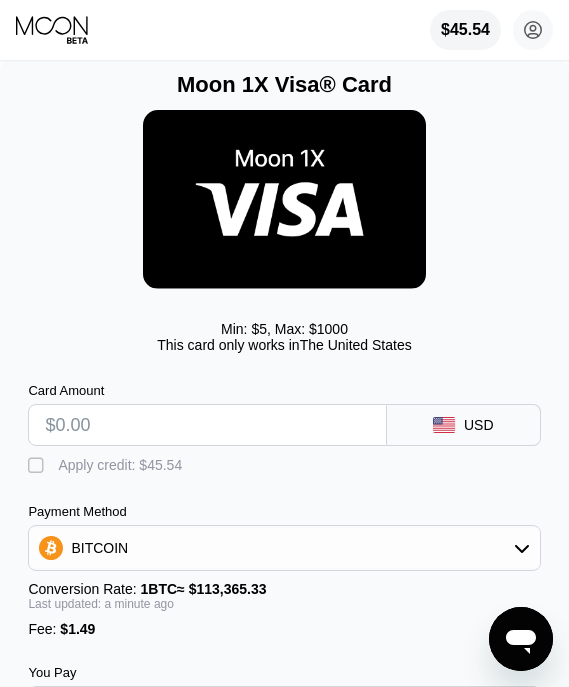 click at bounding box center (207, 425) 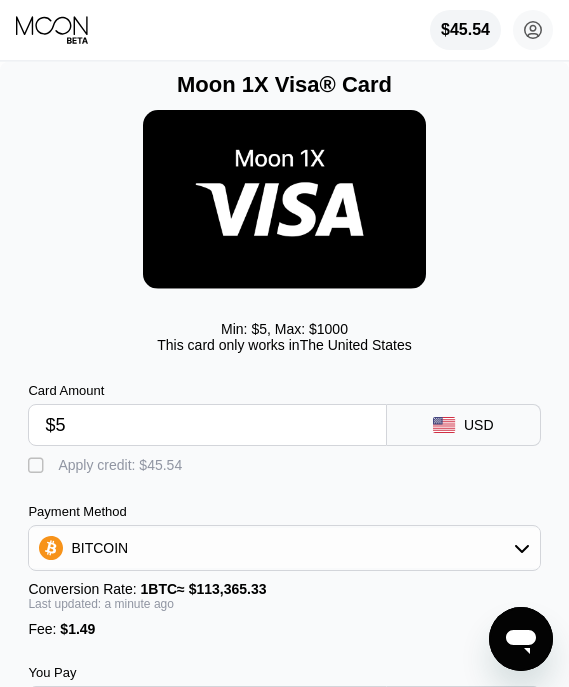 type on "0.00005725" 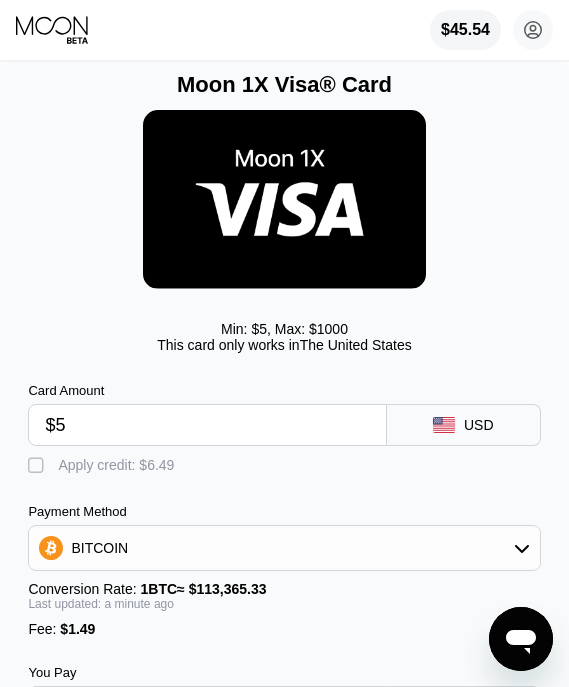 type on "$5" 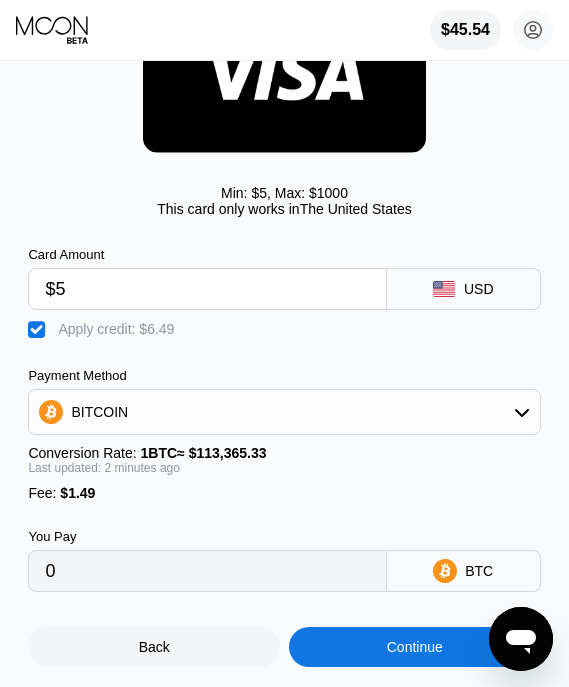 scroll, scrollTop: 141, scrollLeft: 0, axis: vertical 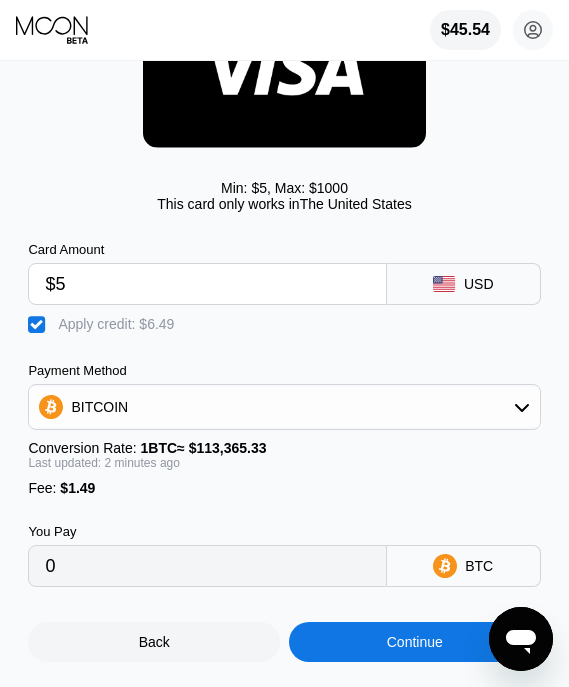 click on "Continue" at bounding box center (415, 642) 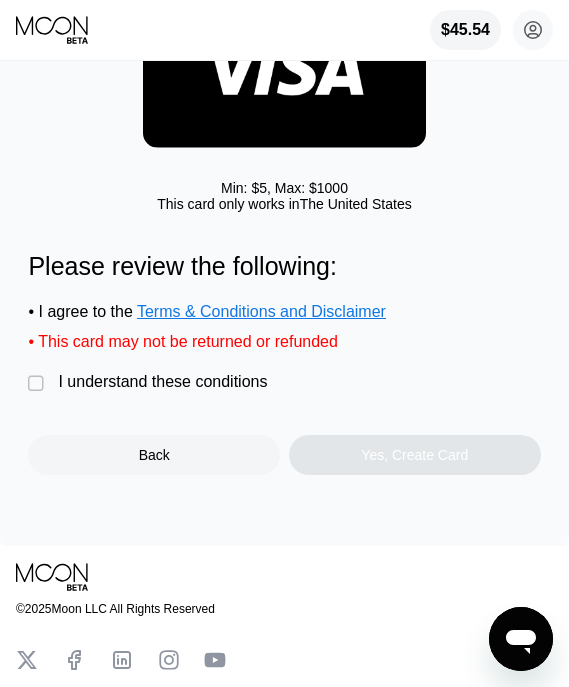 scroll, scrollTop: 0, scrollLeft: 0, axis: both 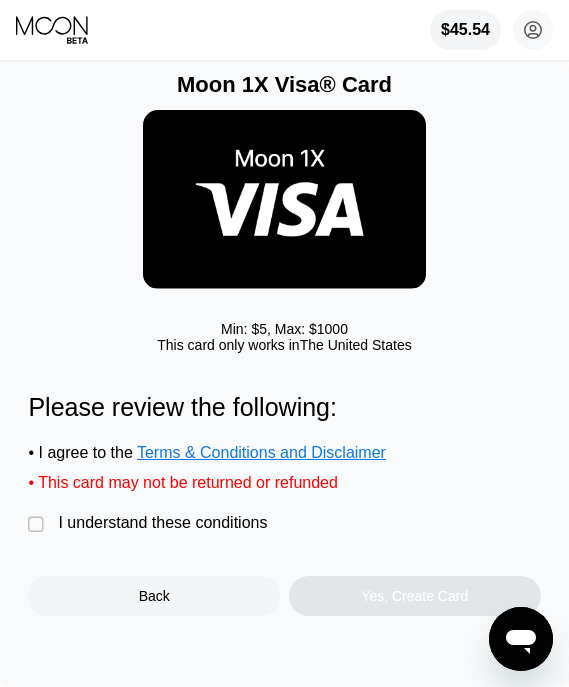 drag, startPoint x: 38, startPoint y: 526, endPoint x: 75, endPoint y: 539, distance: 39.217342 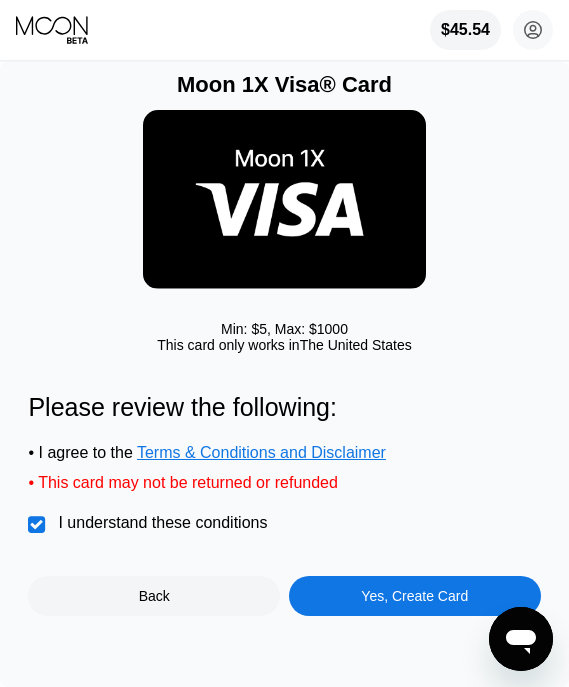 click on "Yes, Create Card" at bounding box center (415, 596) 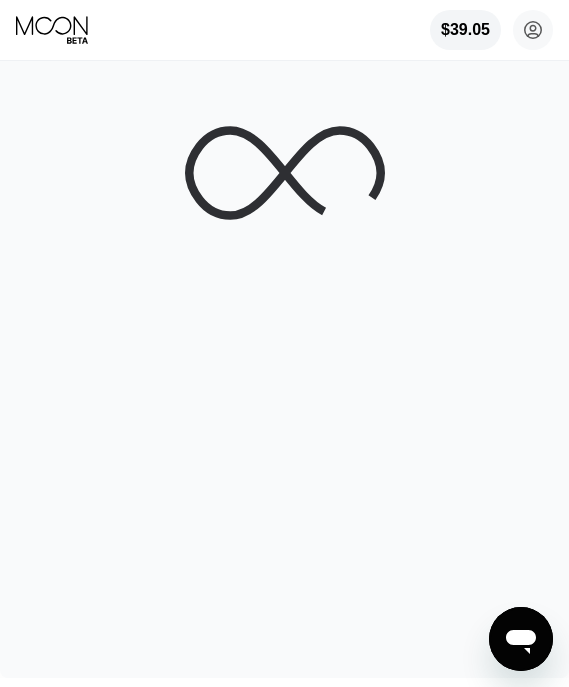 scroll, scrollTop: 0, scrollLeft: 0, axis: both 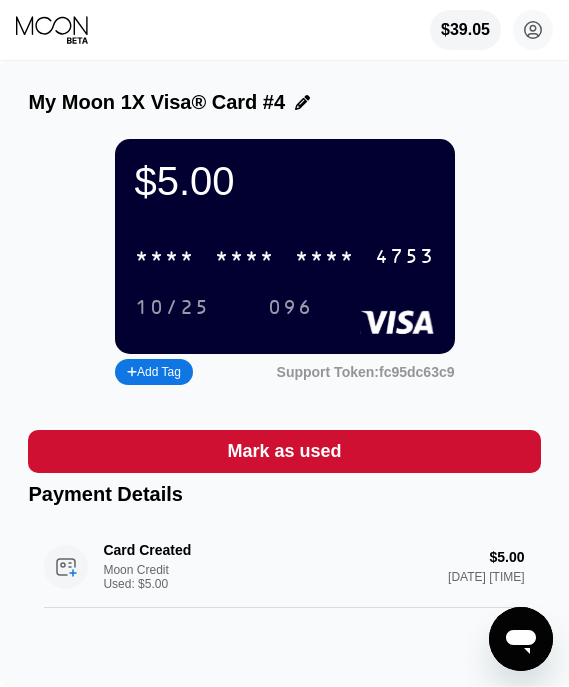 click on "* * * * * * * * * * * * 4753" at bounding box center (285, 256) 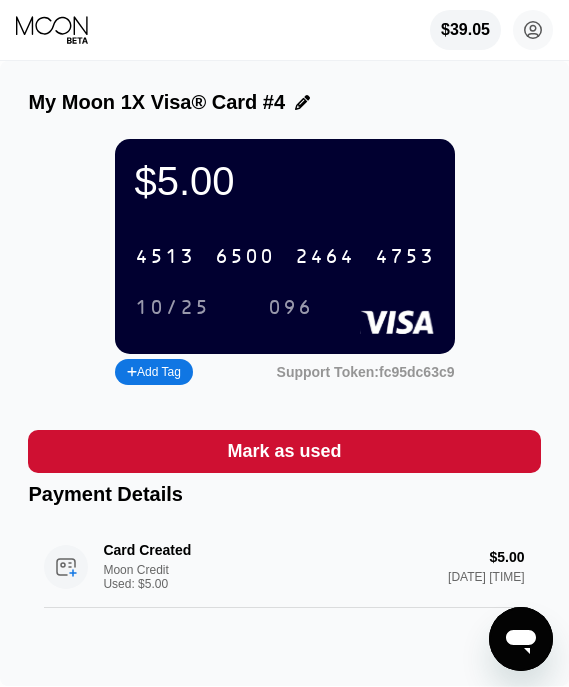 click 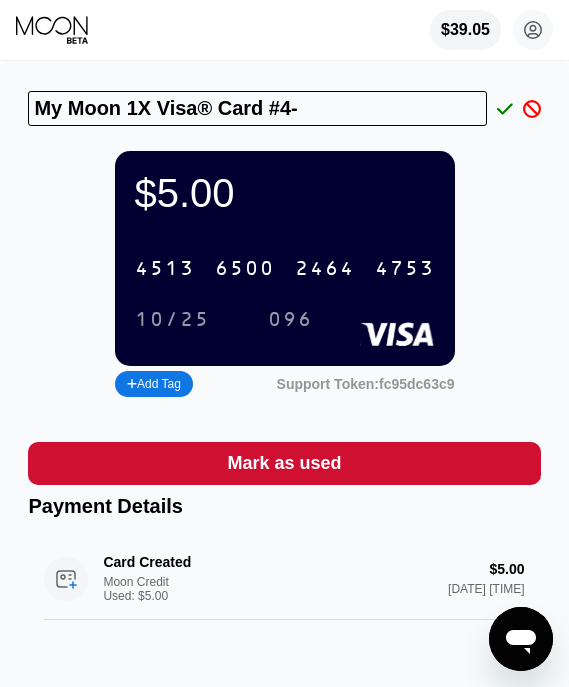type on "My Moon 1X Visa® Card #4-" 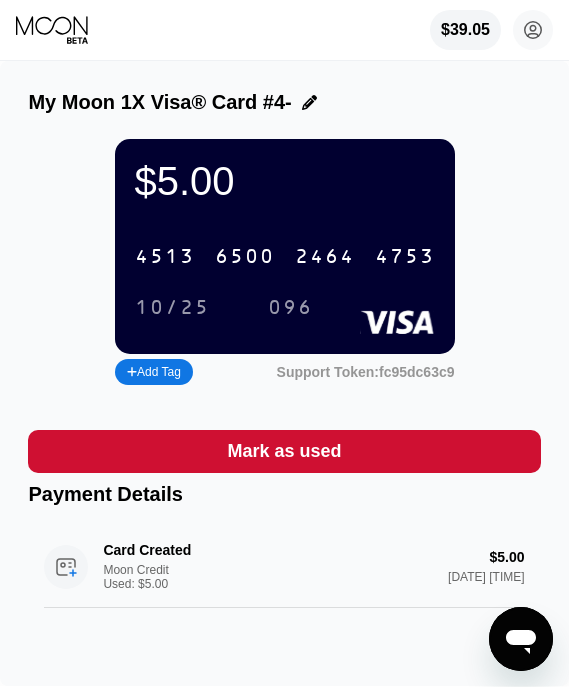 click 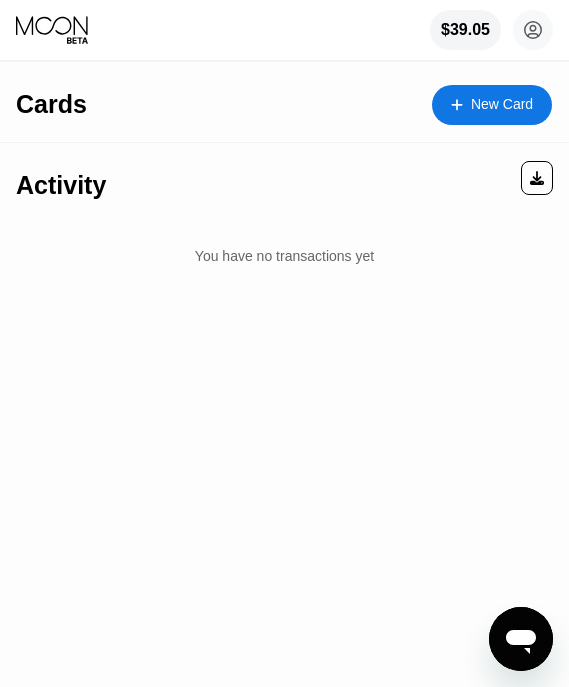 scroll, scrollTop: 0, scrollLeft: 0, axis: both 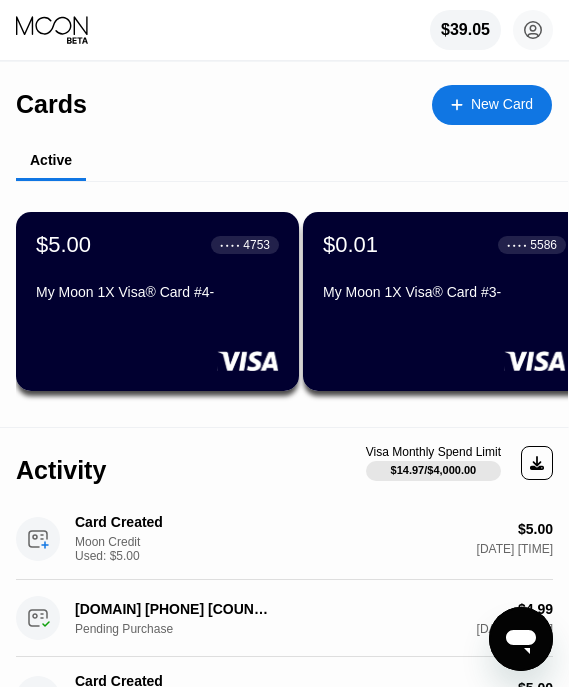 click on "New Card" at bounding box center (502, 104) 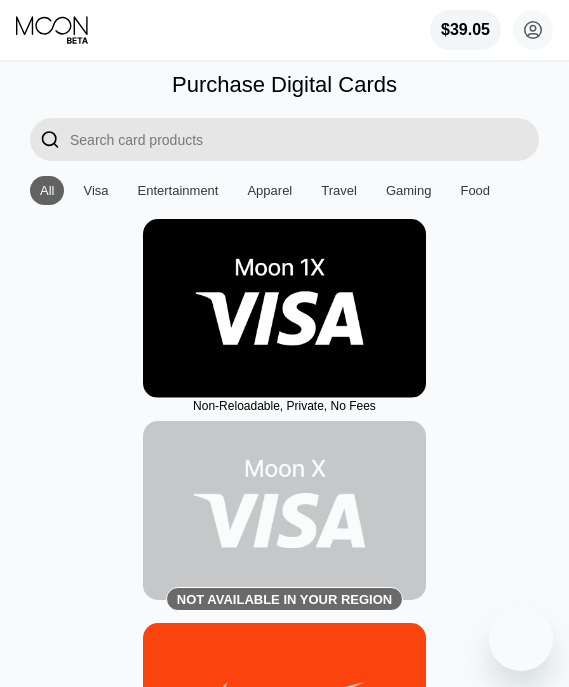 scroll, scrollTop: 0, scrollLeft: 0, axis: both 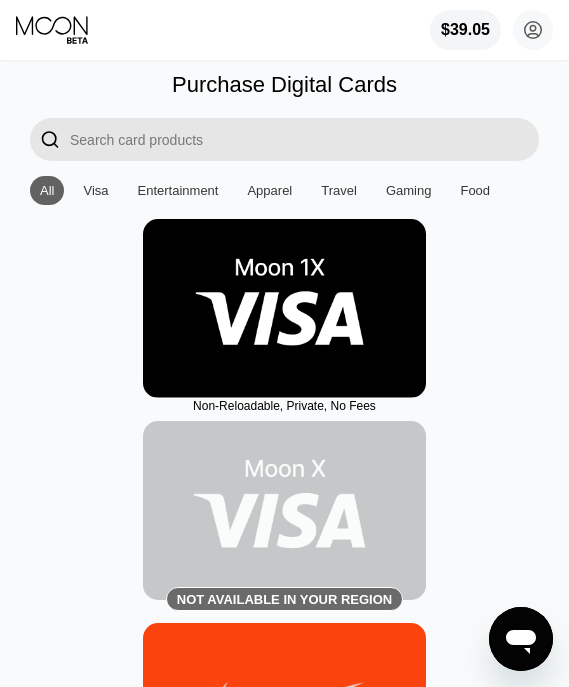 drag, startPoint x: 358, startPoint y: 289, endPoint x: 375, endPoint y: 282, distance: 18.384777 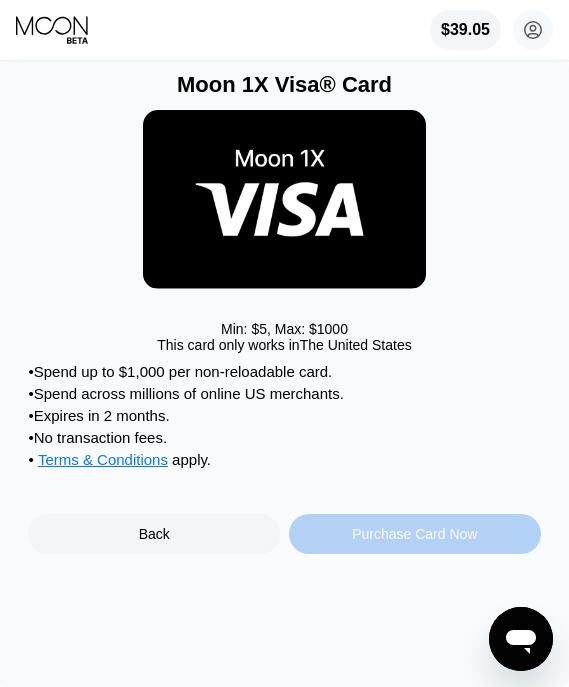 click on "Purchase Card Now" at bounding box center [414, 534] 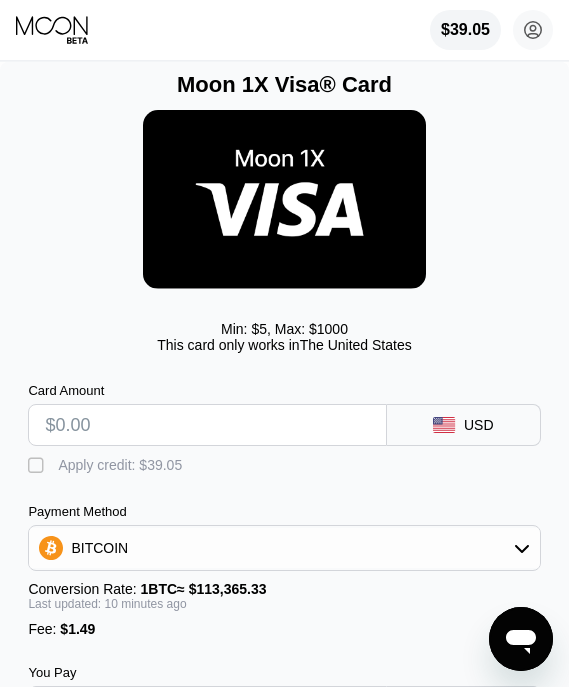 click at bounding box center [207, 425] 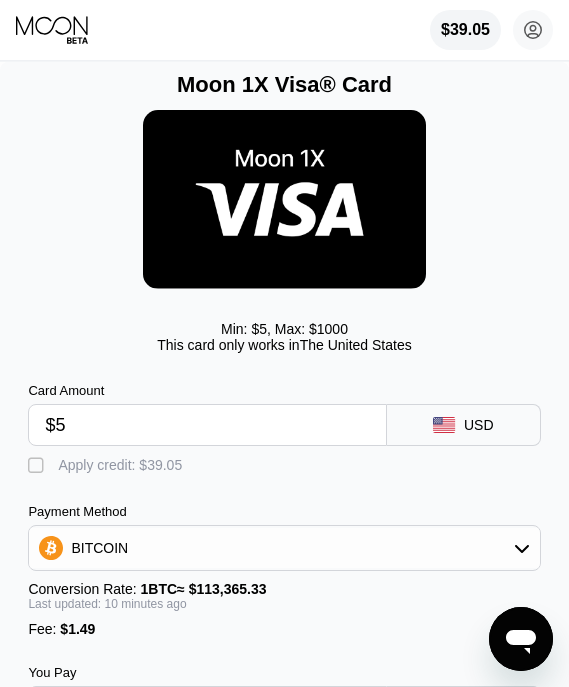 type on "0.00005722" 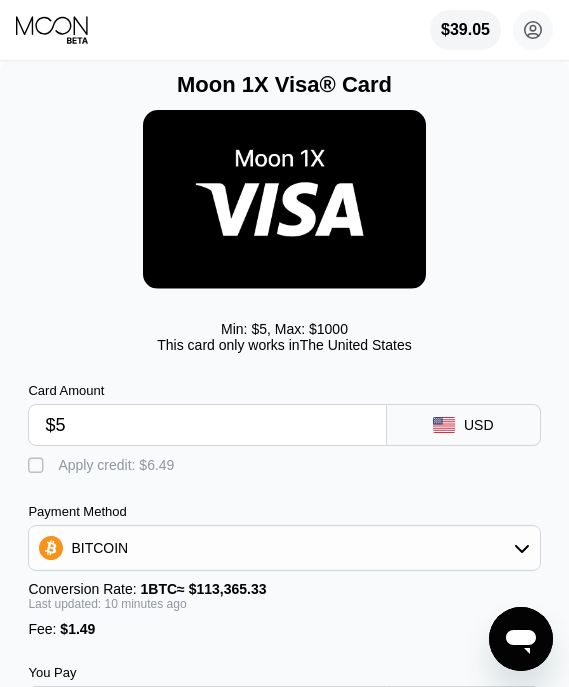 type on "$5" 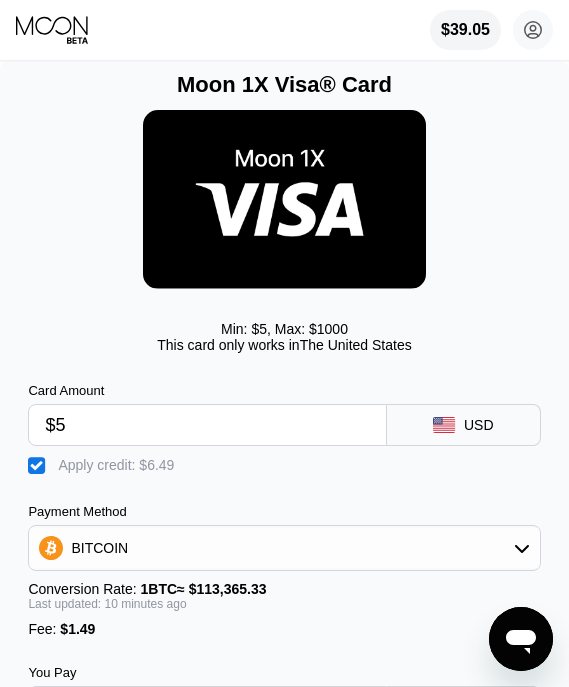 type on "0" 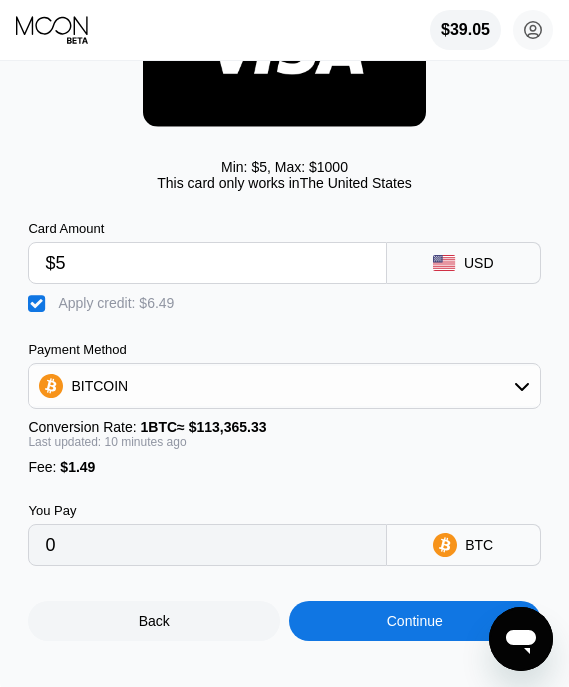 scroll, scrollTop: 165, scrollLeft: 0, axis: vertical 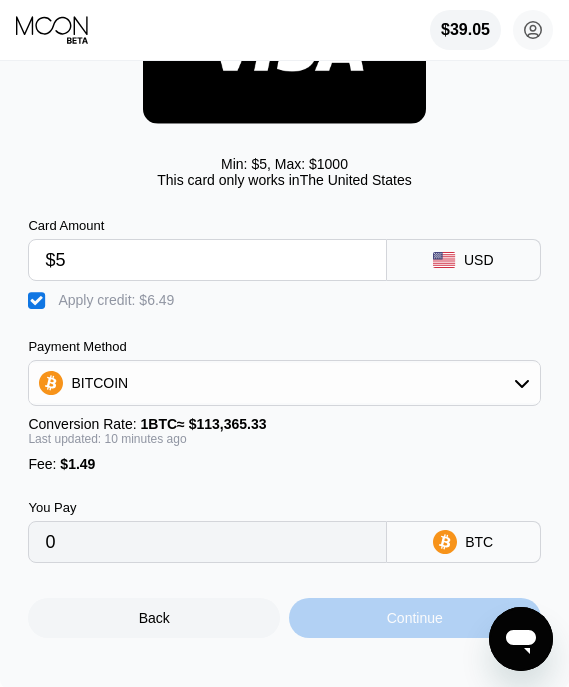 click on "Continue" at bounding box center (415, 618) 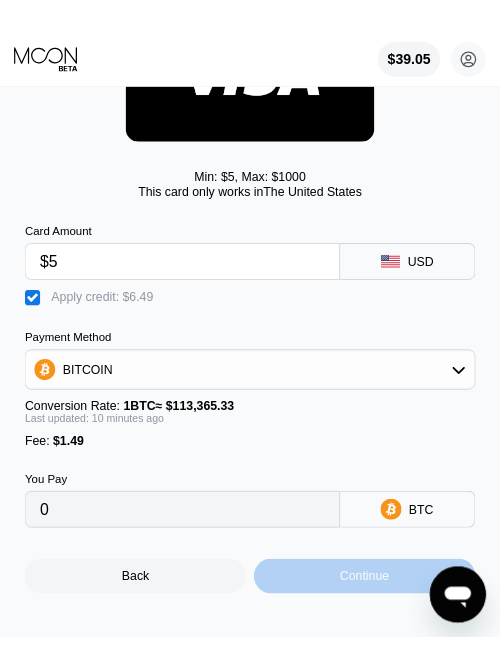 scroll, scrollTop: 0, scrollLeft: 0, axis: both 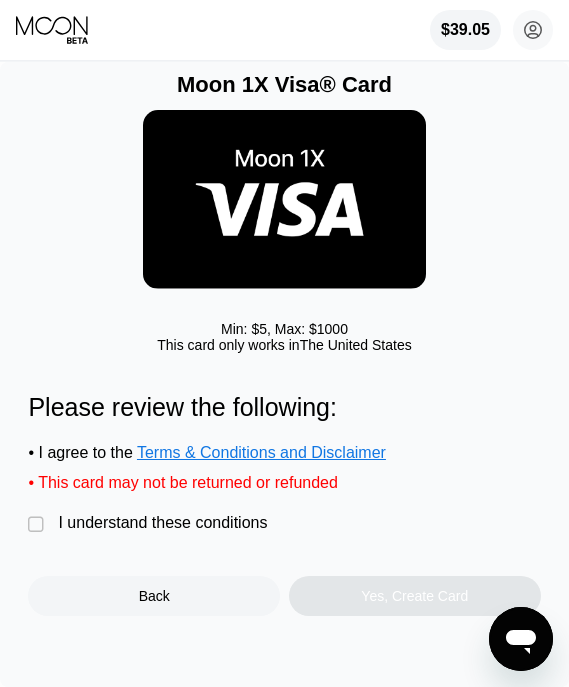 drag, startPoint x: 41, startPoint y: 528, endPoint x: 192, endPoint y: 569, distance: 156.46725 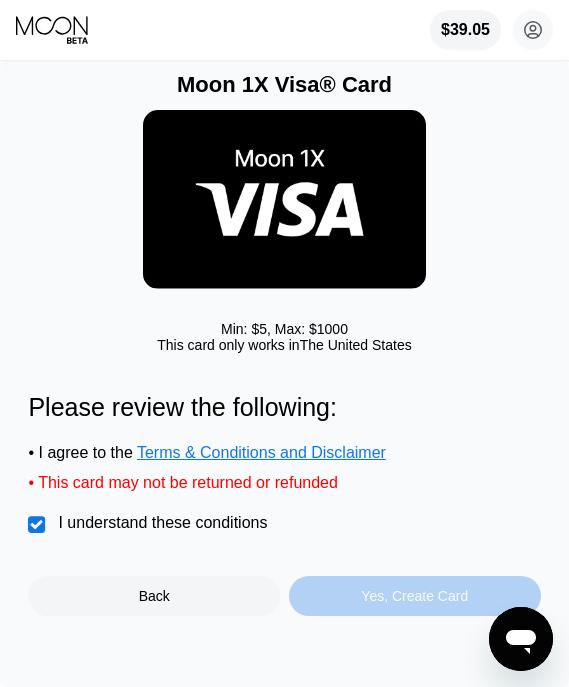 click on "Yes, Create Card" at bounding box center [415, 596] 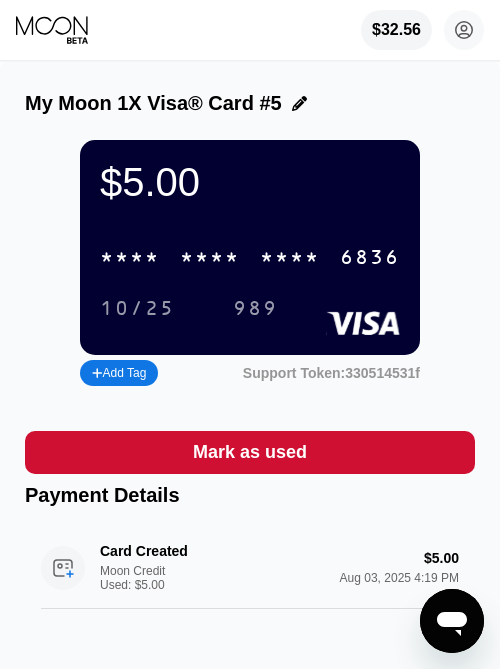 click on "* * * *" at bounding box center (210, 258) 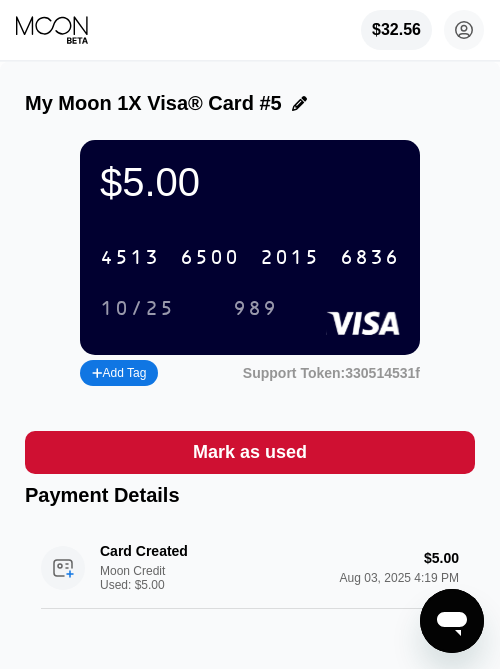 click 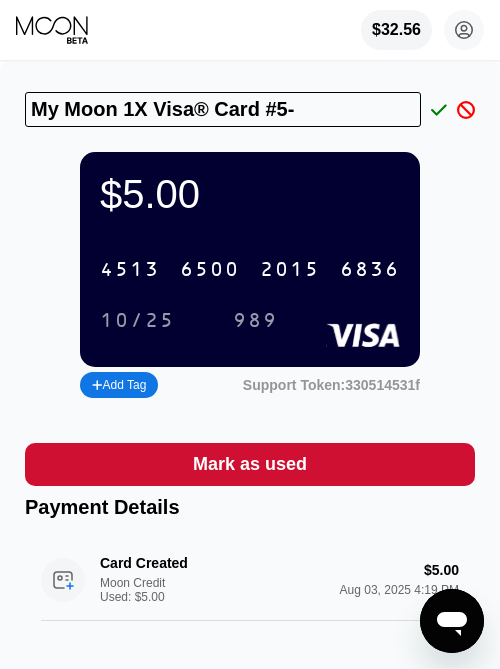 type on "My Moon 1X Visa® Card #5-" 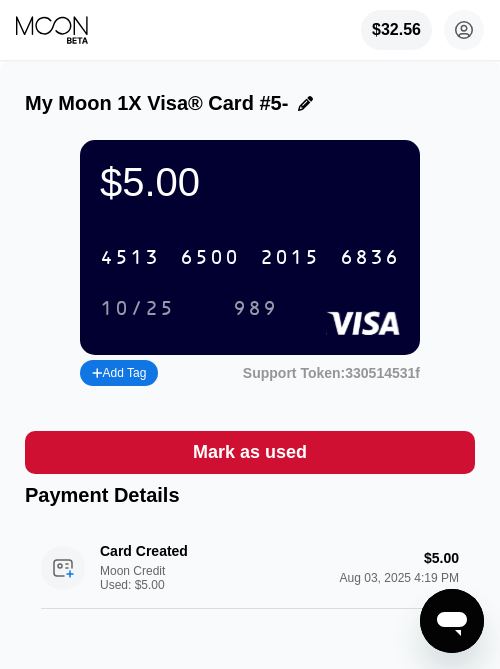 click 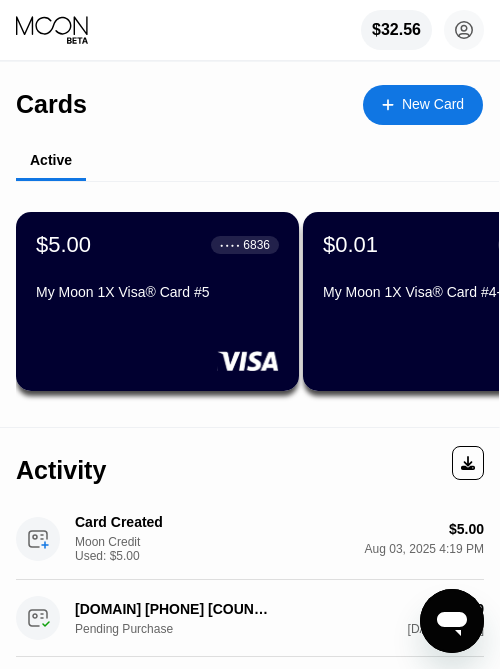 click on "New Card" at bounding box center (423, 105) 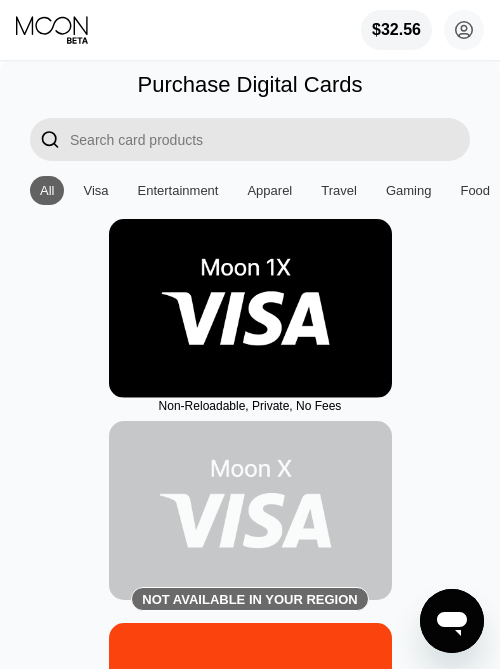 drag, startPoint x: 178, startPoint y: 298, endPoint x: 143, endPoint y: 289, distance: 36.138622 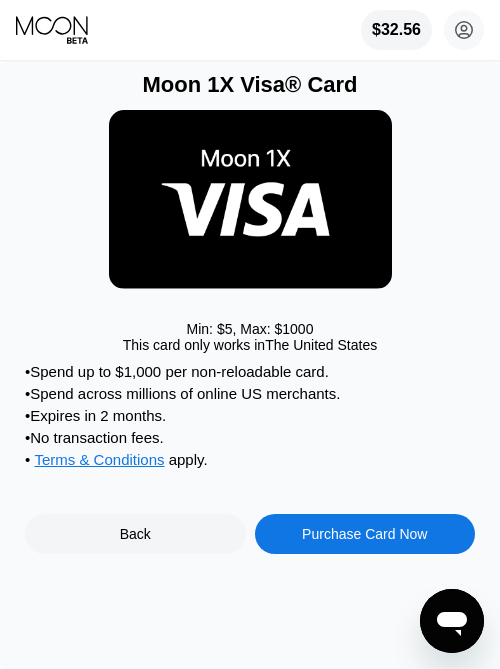 click on "Purchase Card Now" at bounding box center [365, 534] 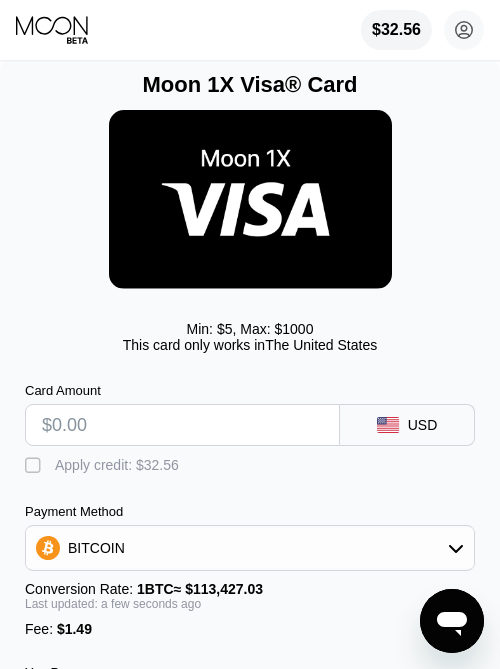 drag, startPoint x: 73, startPoint y: 415, endPoint x: 83, endPoint y: 421, distance: 11.661903 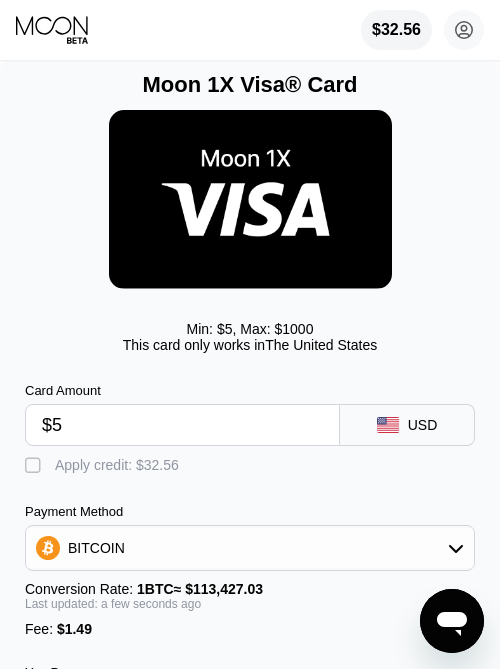 type on "0.00005722" 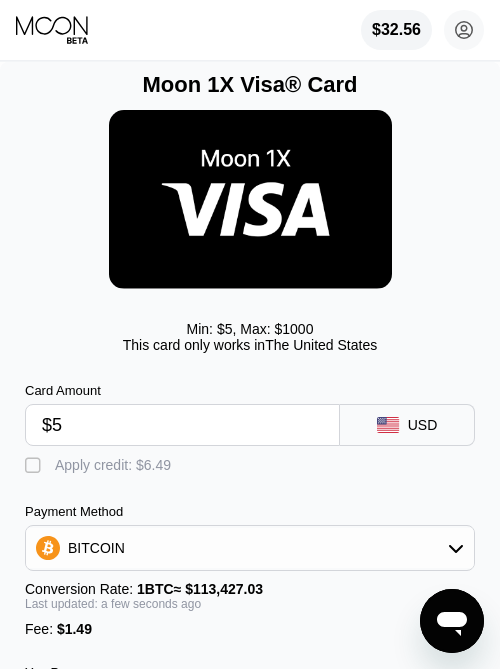 type on "$5" 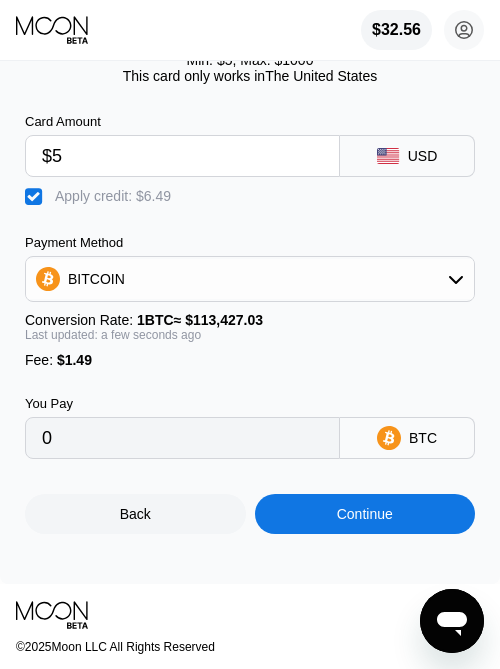 scroll, scrollTop: 270, scrollLeft: 0, axis: vertical 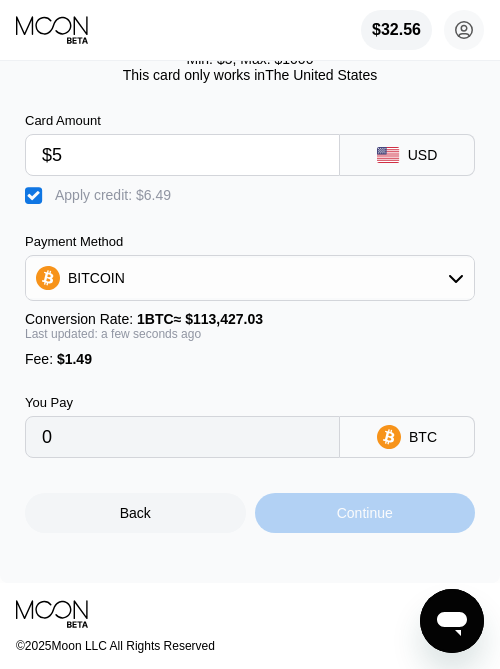 click on "Continue" at bounding box center (365, 513) 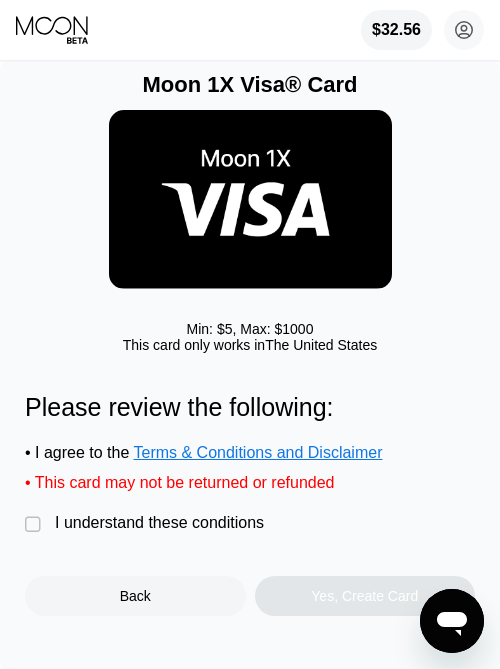 drag, startPoint x: 42, startPoint y: 530, endPoint x: 92, endPoint y: 540, distance: 50.990196 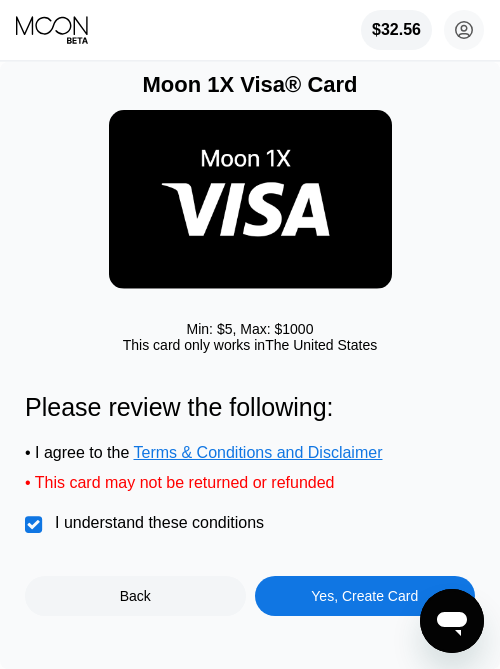 click on "Yes, Create Card" at bounding box center (364, 596) 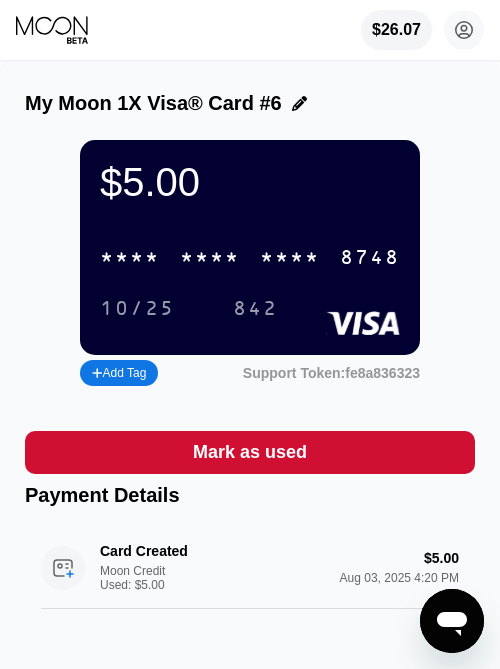 click on "* * * * * * * * * * * * 8748" at bounding box center (250, 257) 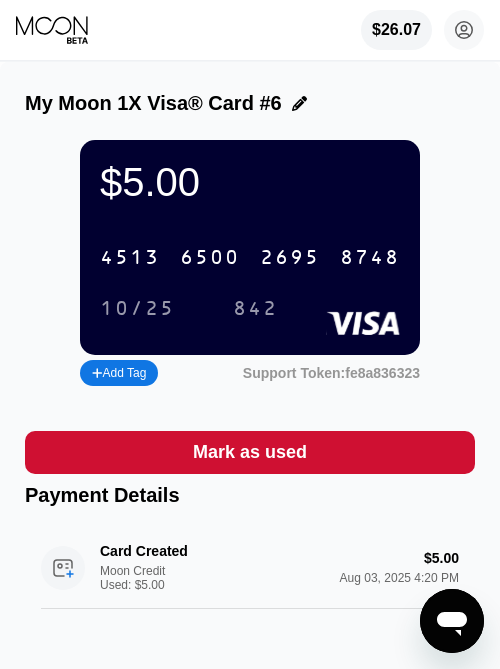 click 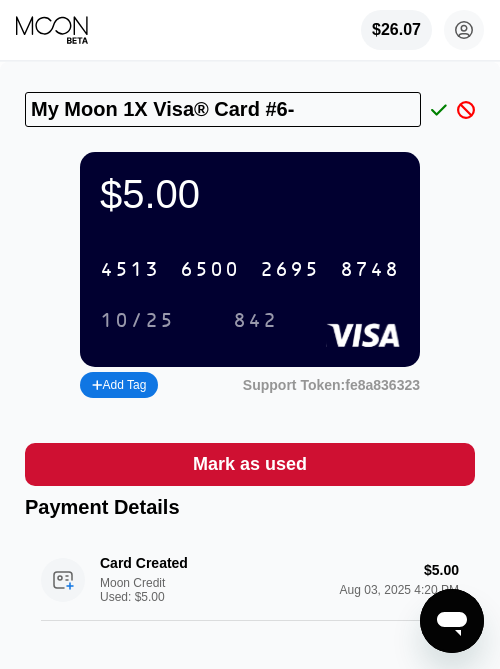 type on "My Moon 1X Visa® Card #6-" 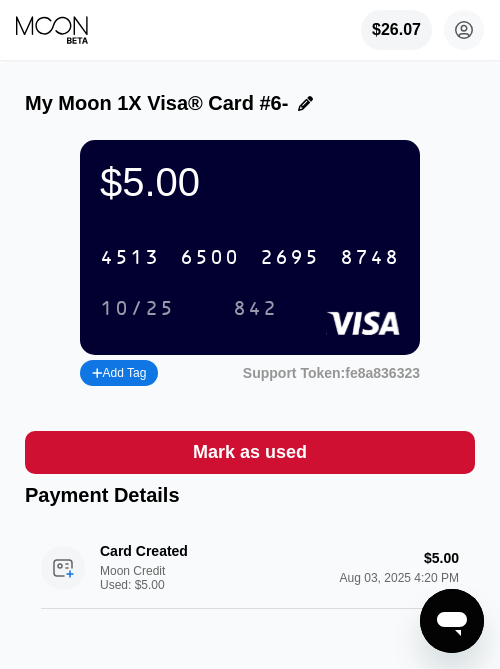 click 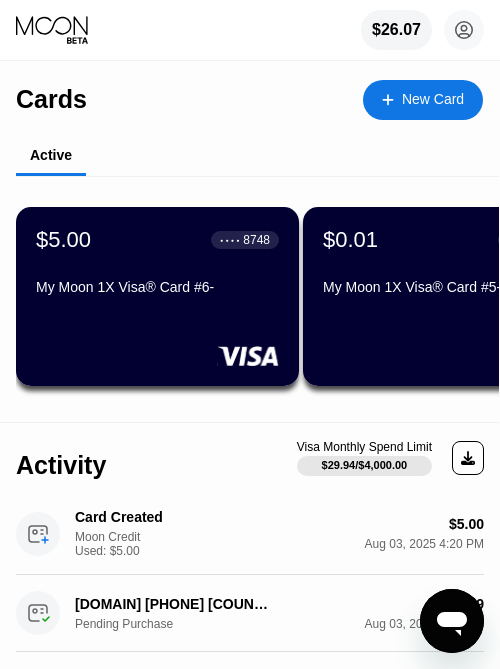 scroll, scrollTop: 0, scrollLeft: 0, axis: both 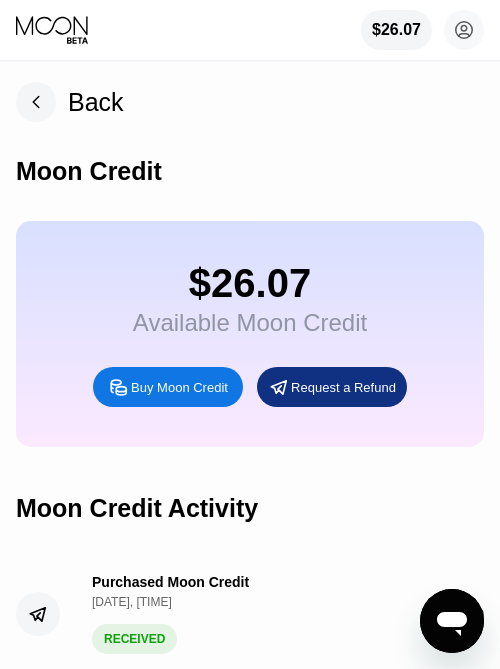 click on "Back" at bounding box center [70, 102] 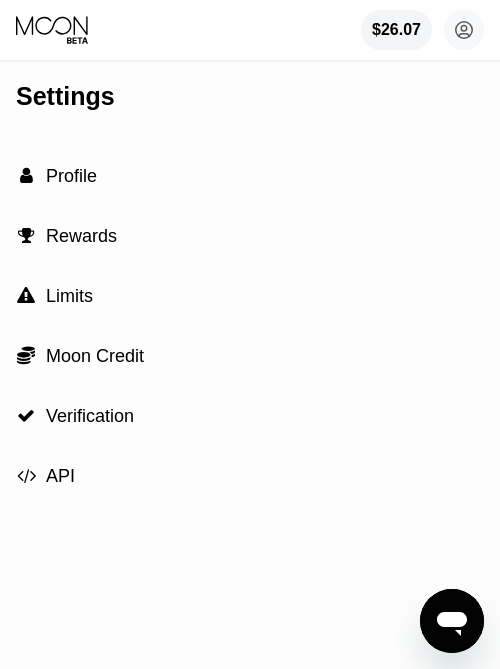 drag, startPoint x: 34, startPoint y: 18, endPoint x: 75, endPoint y: 22, distance: 41.19466 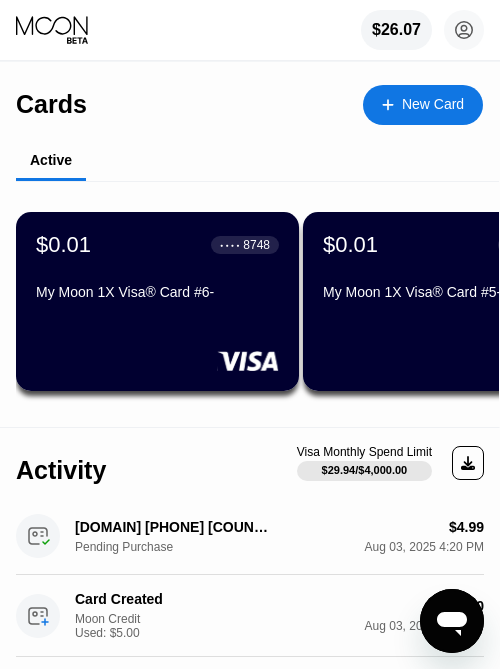 click on "New Card" at bounding box center (433, 104) 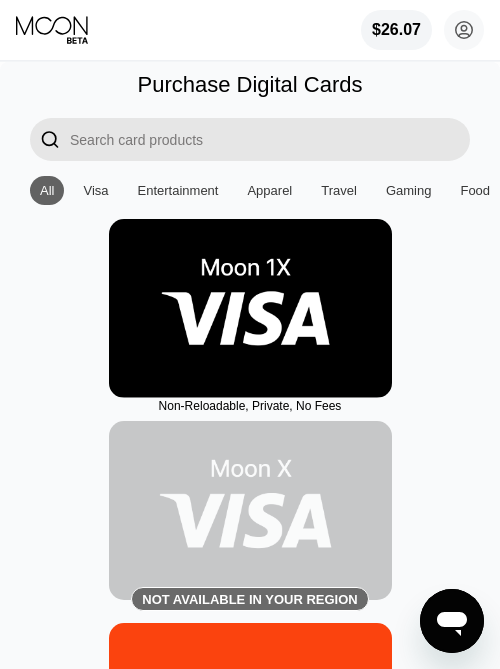drag, startPoint x: 129, startPoint y: 302, endPoint x: 196, endPoint y: 322, distance: 69.92139 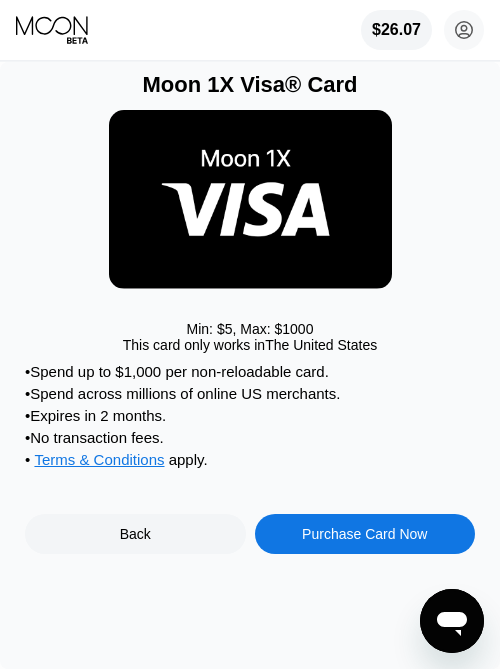 click on "Purchase Card Now" at bounding box center (365, 534) 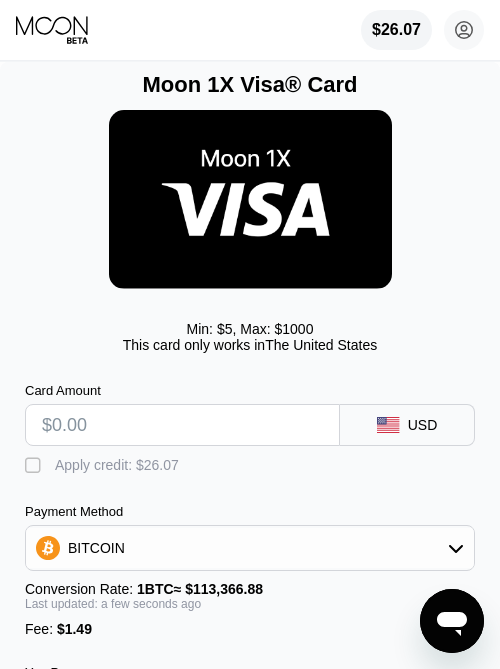 click at bounding box center [182, 425] 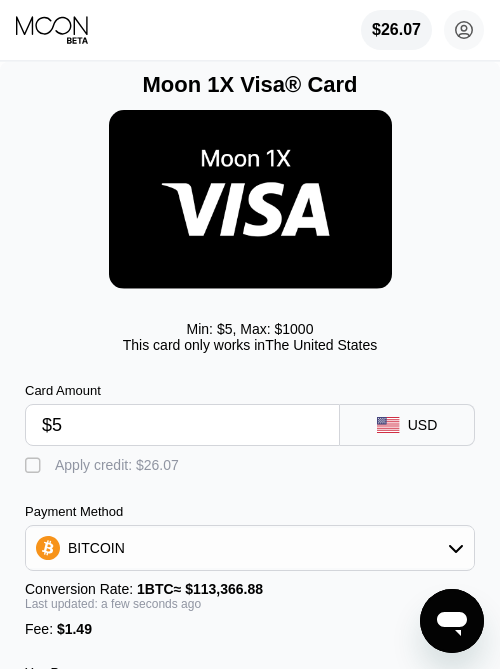 type on "0.00005725" 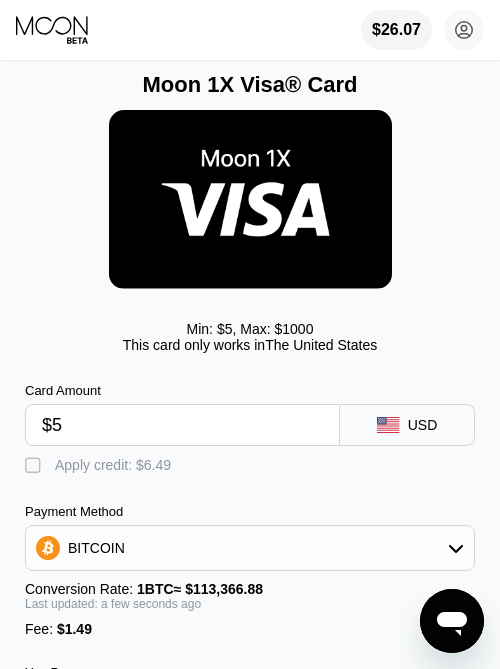 type on "$5" 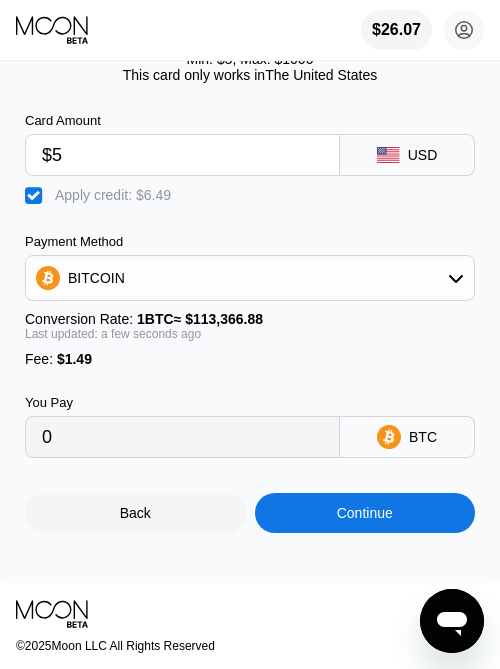 scroll, scrollTop: 297, scrollLeft: 0, axis: vertical 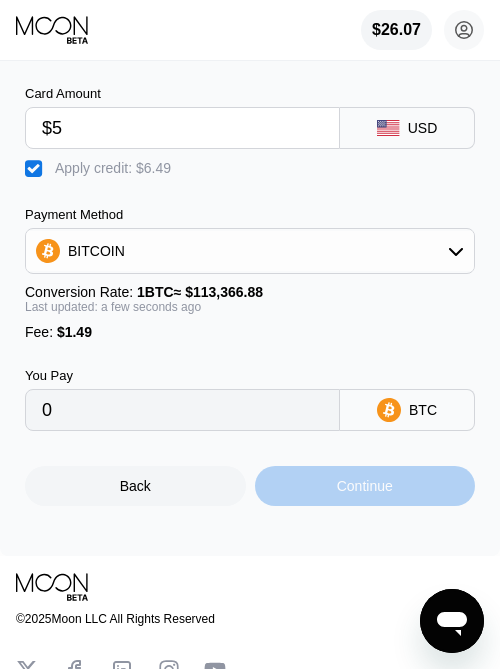 click on "Continue" at bounding box center (365, 486) 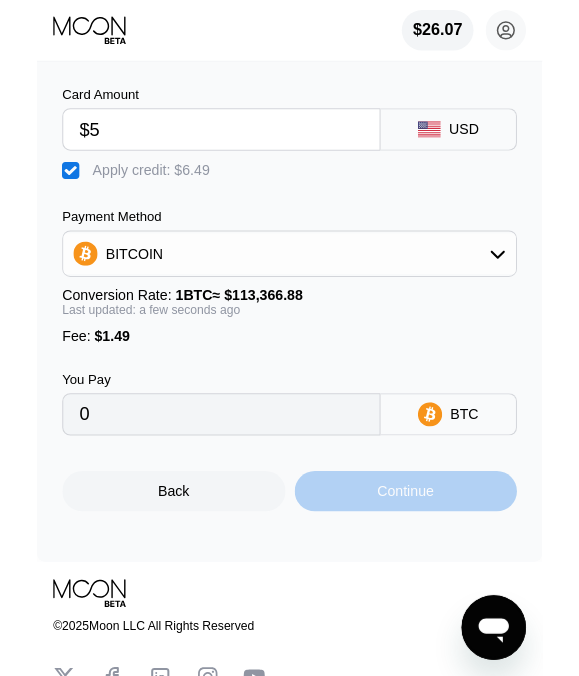 scroll, scrollTop: 0, scrollLeft: 0, axis: both 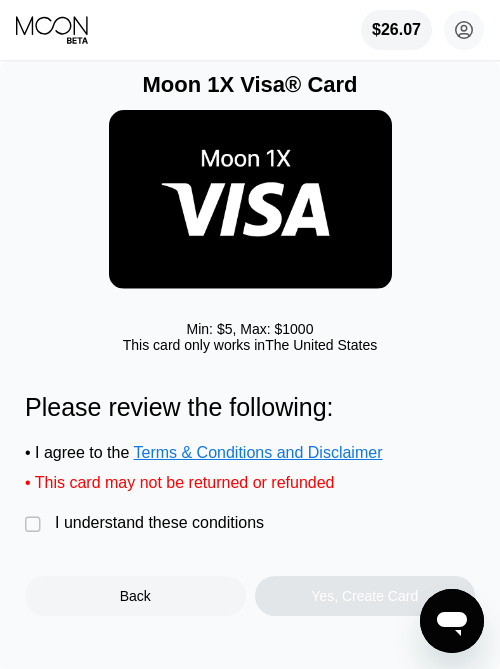 click on "" at bounding box center (35, 525) 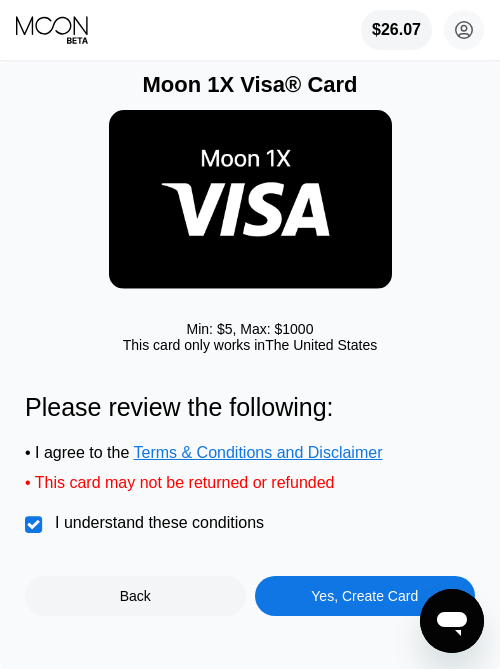 click on "Yes, Create Card" at bounding box center (364, 596) 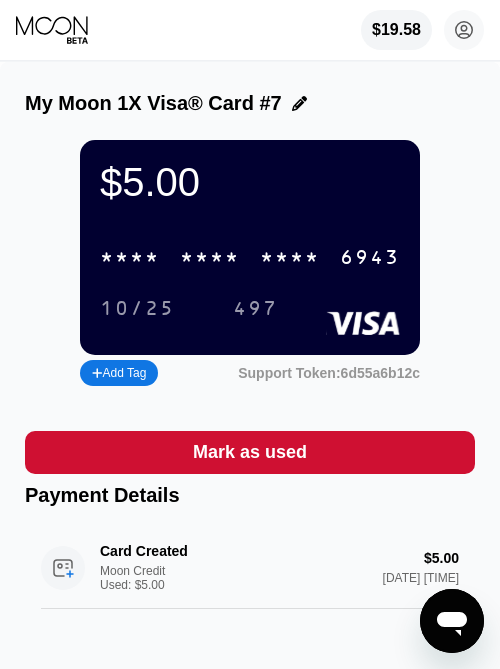 click on "[CREDIT CARD]" at bounding box center [250, 257] 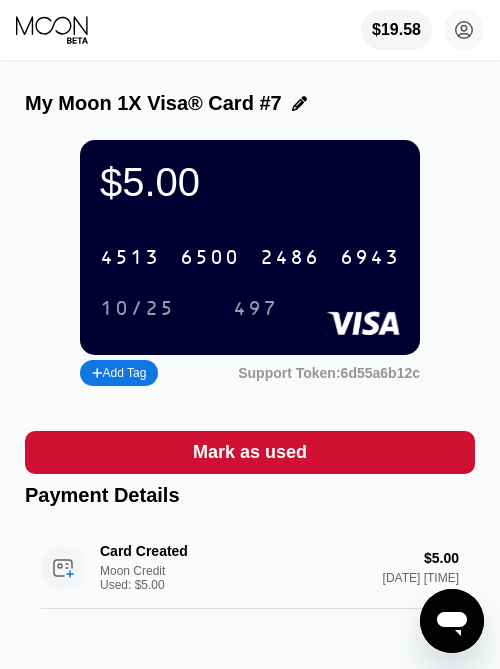 click on "My Moon 1X Visa® Card #7" at bounding box center (250, 103) 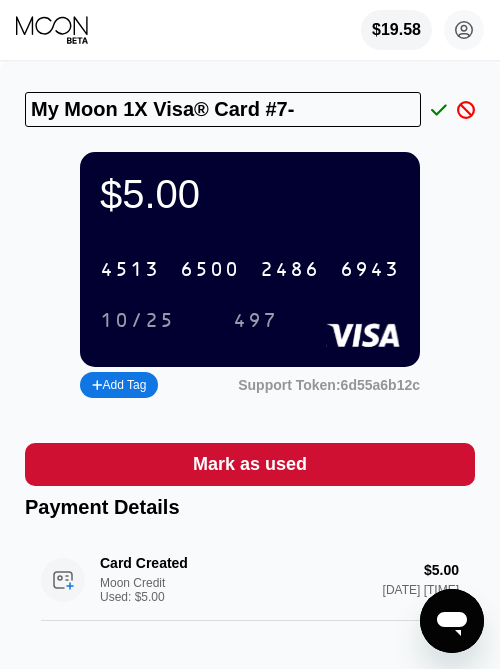 type on "My Moon 1X Visa® Card #7-" 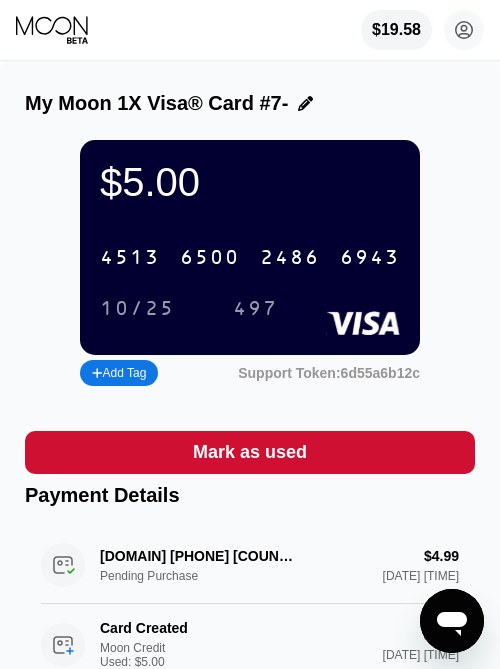 drag, startPoint x: 67, startPoint y: 29, endPoint x: 90, endPoint y: 50, distance: 31.144823 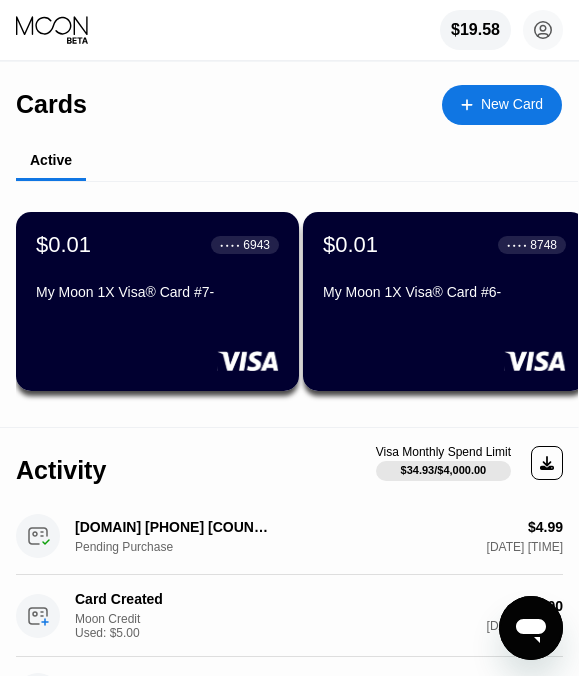 drag, startPoint x: 244, startPoint y: 117, endPoint x: 201, endPoint y: 110, distance: 43.56604 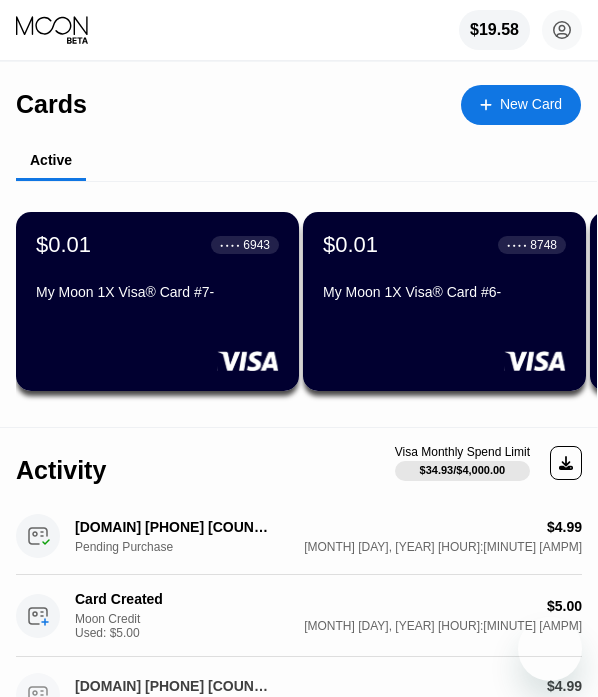 scroll, scrollTop: 0, scrollLeft: 0, axis: both 